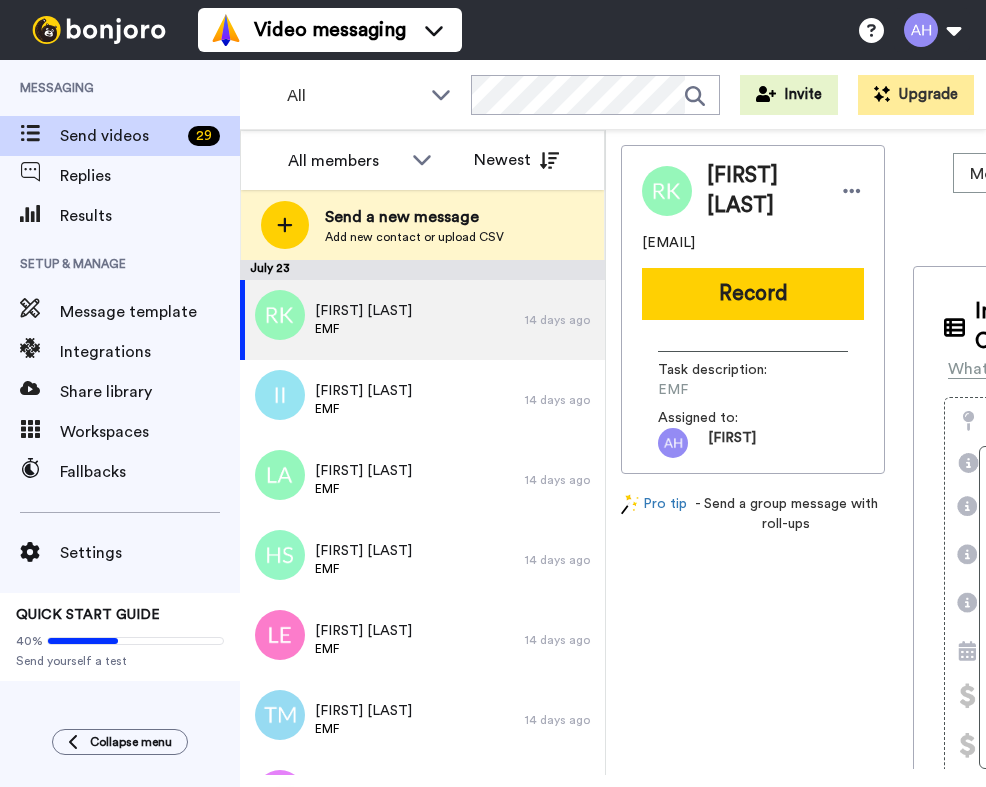 scroll, scrollTop: 0, scrollLeft: 0, axis: both 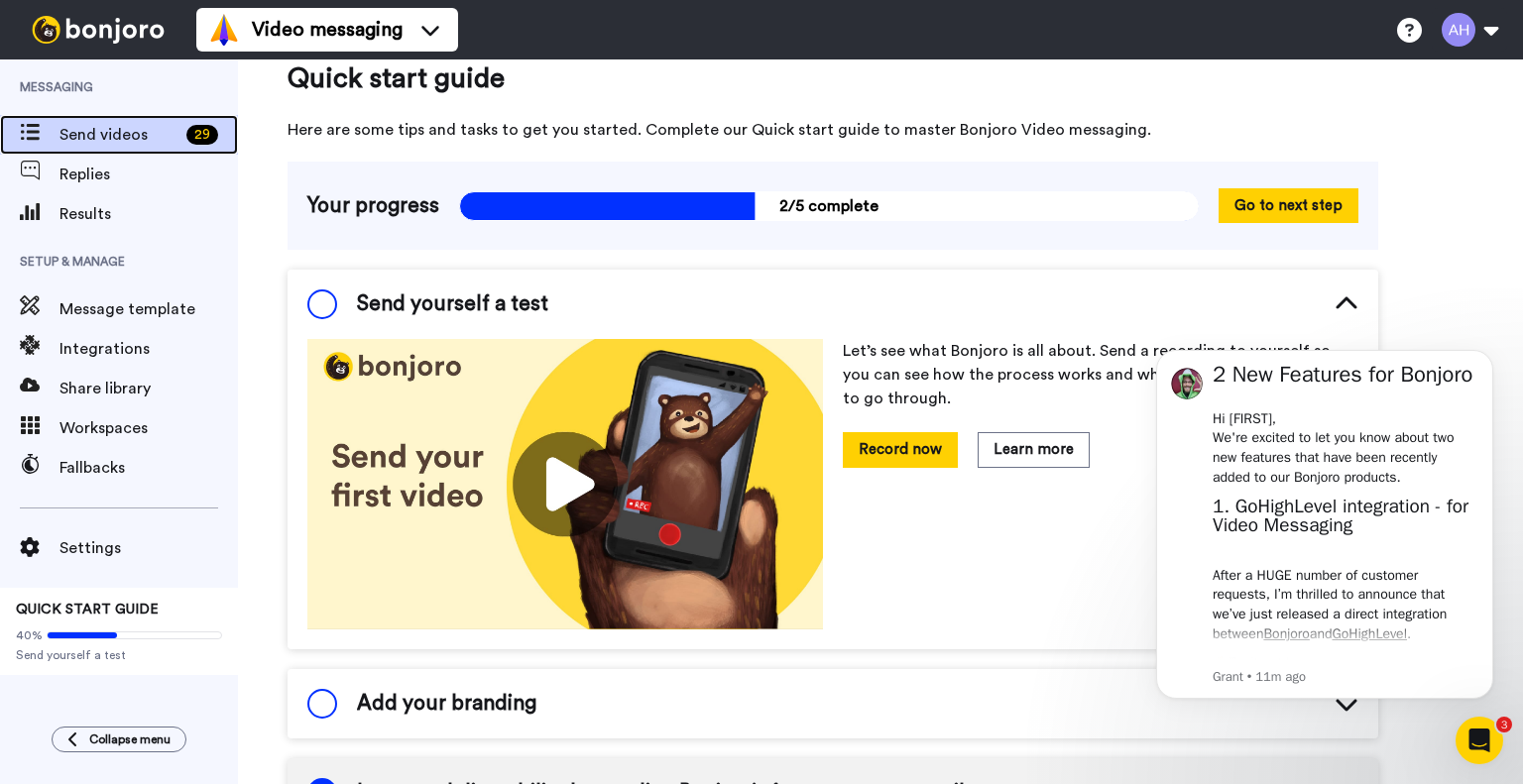 click on "Send videos 29" at bounding box center (119, 135) 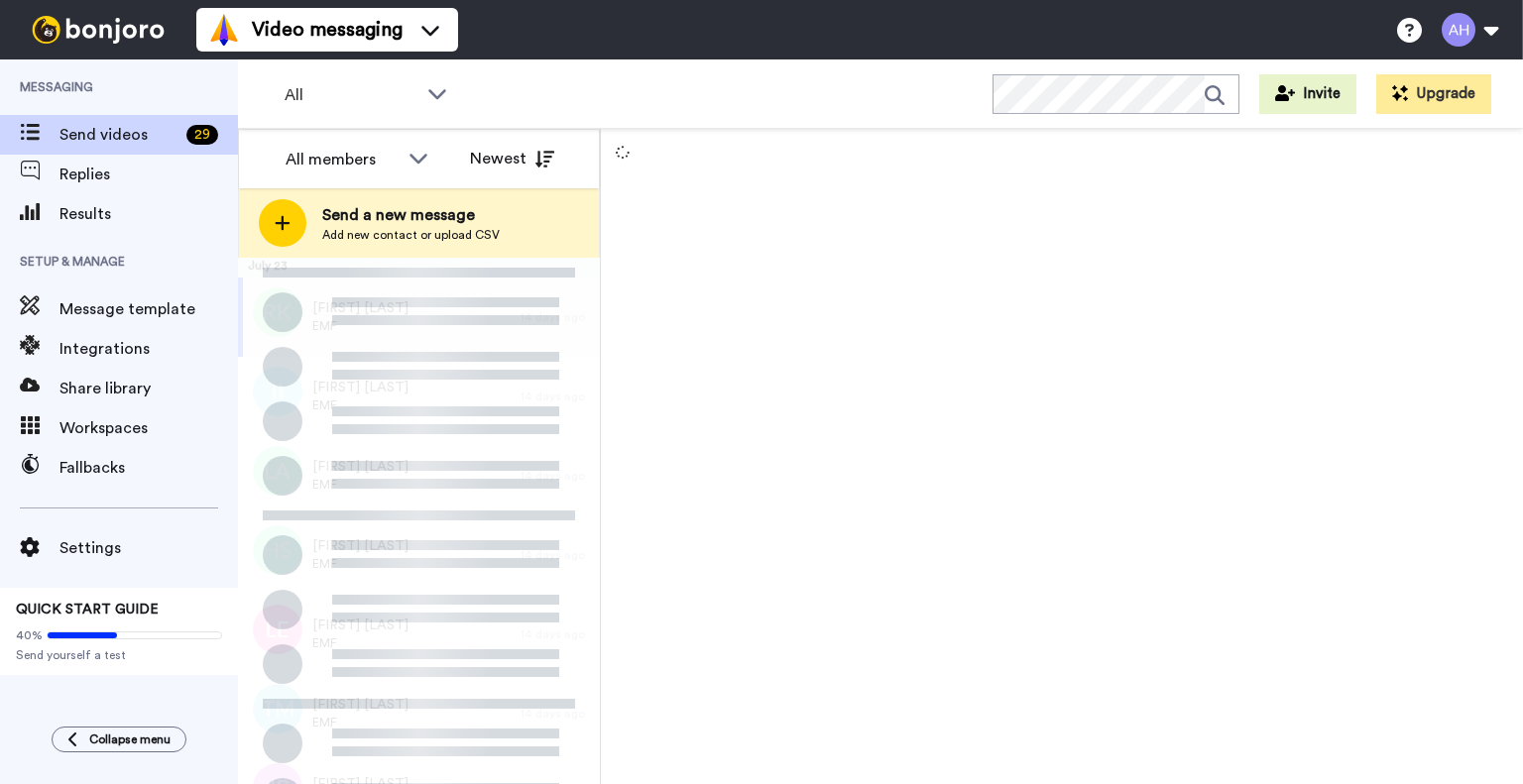 scroll, scrollTop: 0, scrollLeft: 0, axis: both 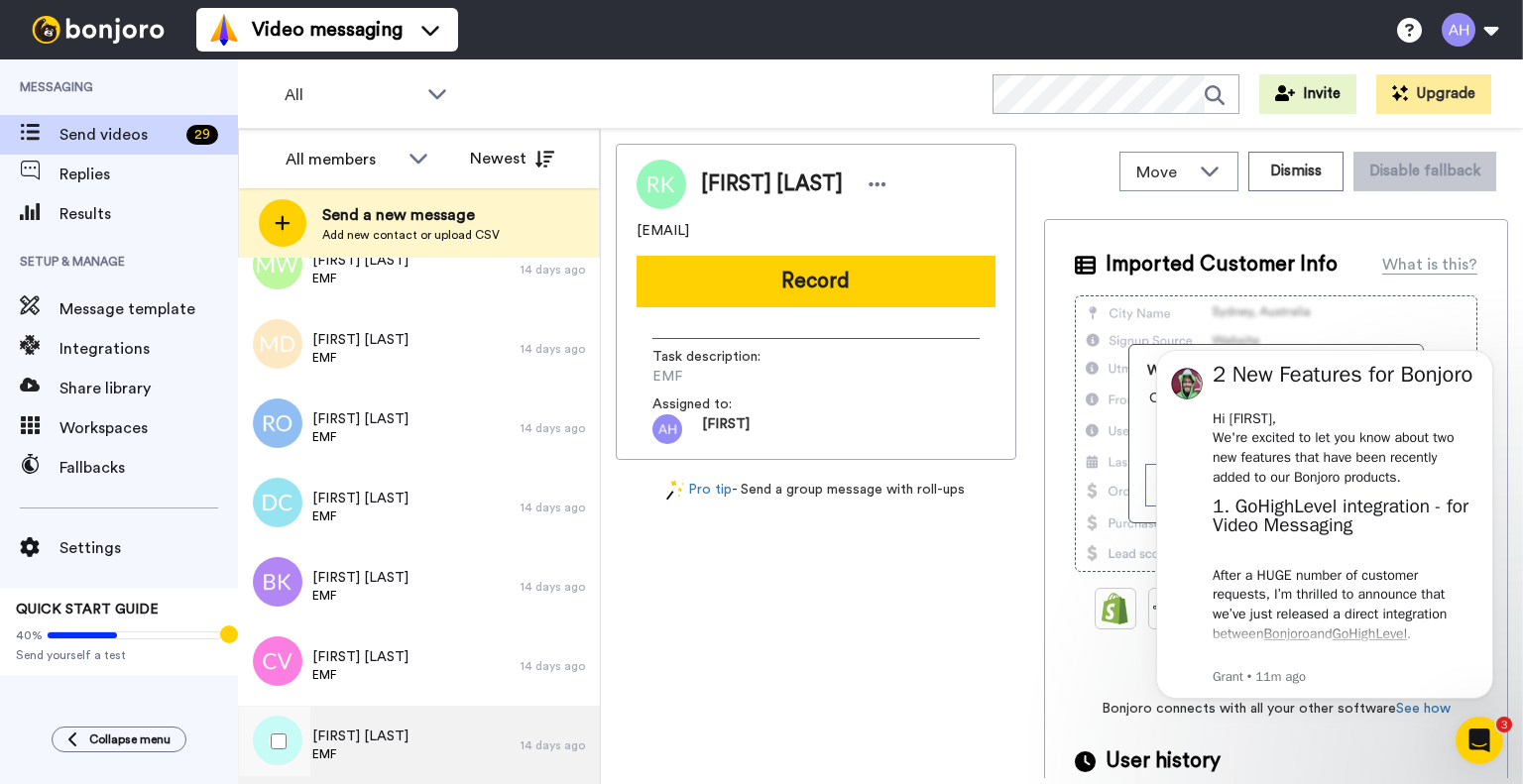 click on "EMF" at bounding box center (360, 754) 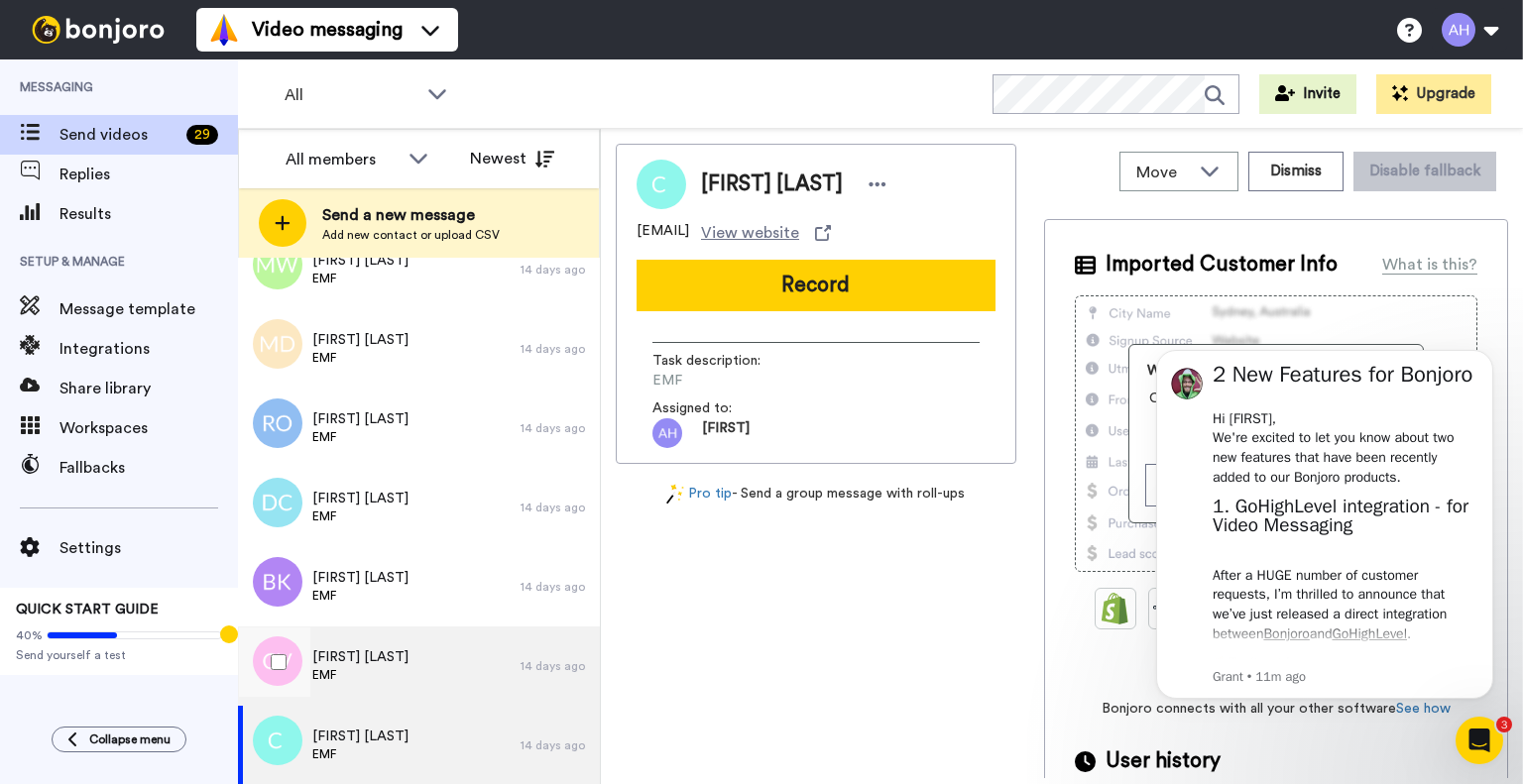 click on "Caroline Voors EMF" at bounding box center (379, 666) 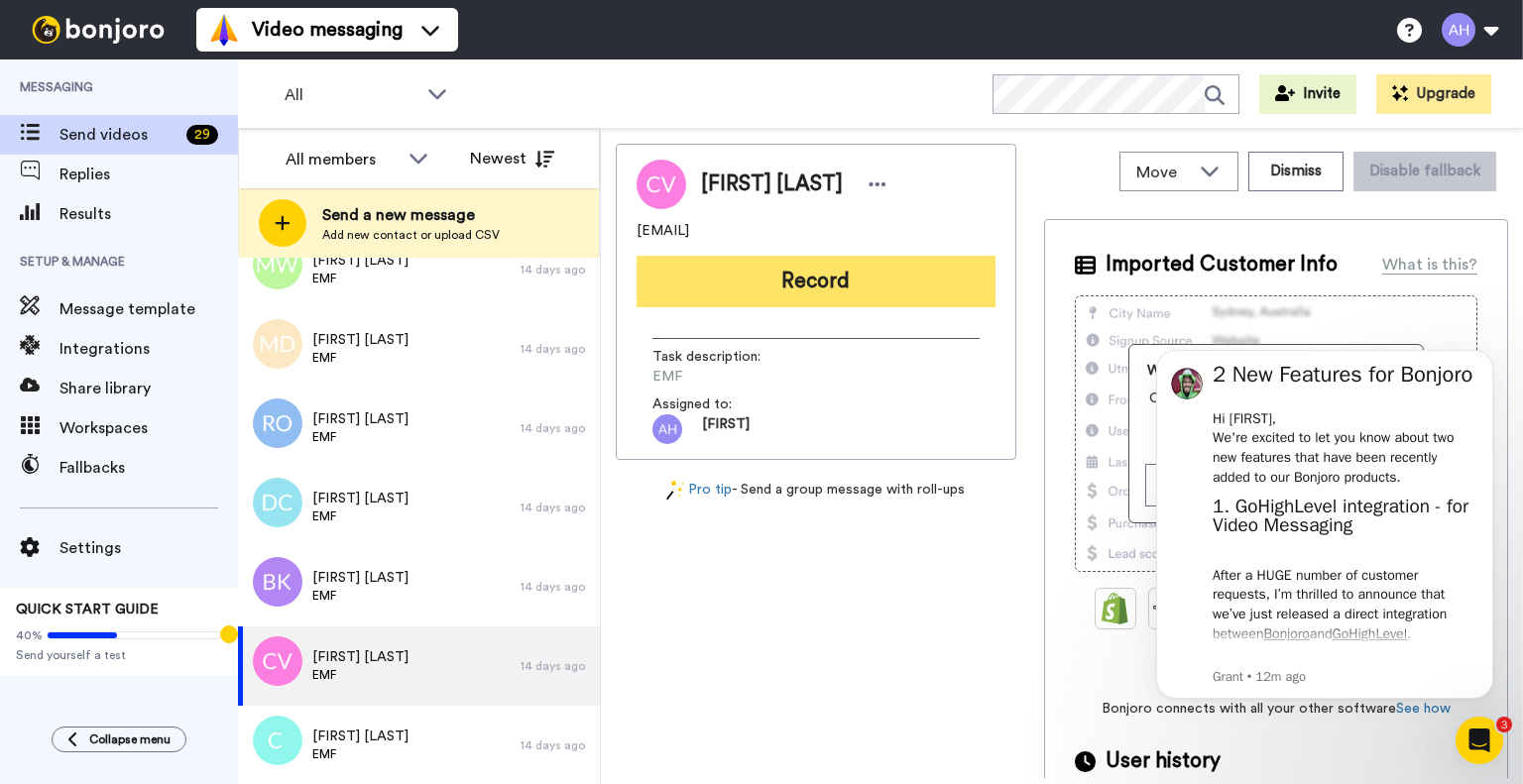 click on "Record" at bounding box center (816, 281) 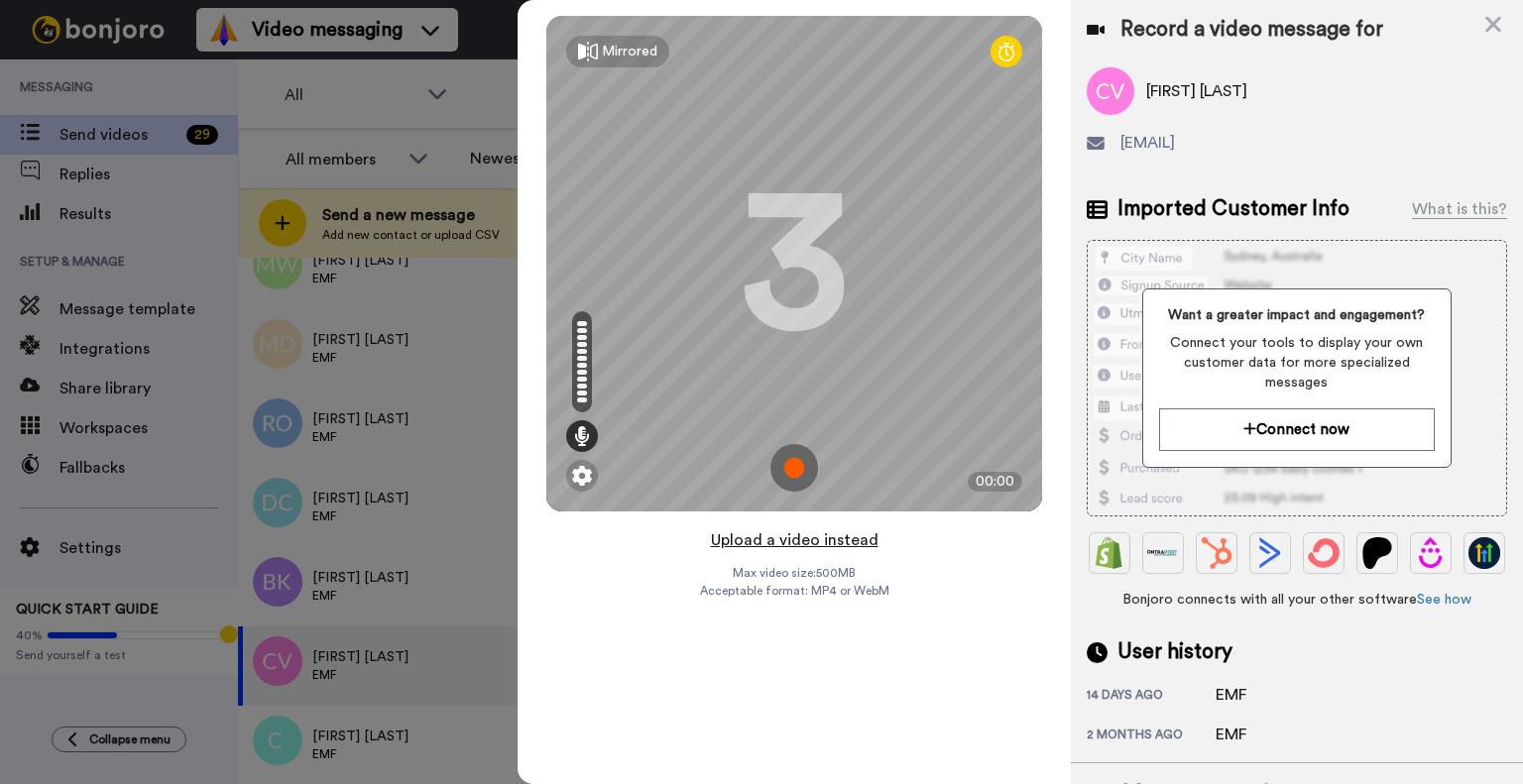 click on "Upload a video instead" at bounding box center (794, 540) 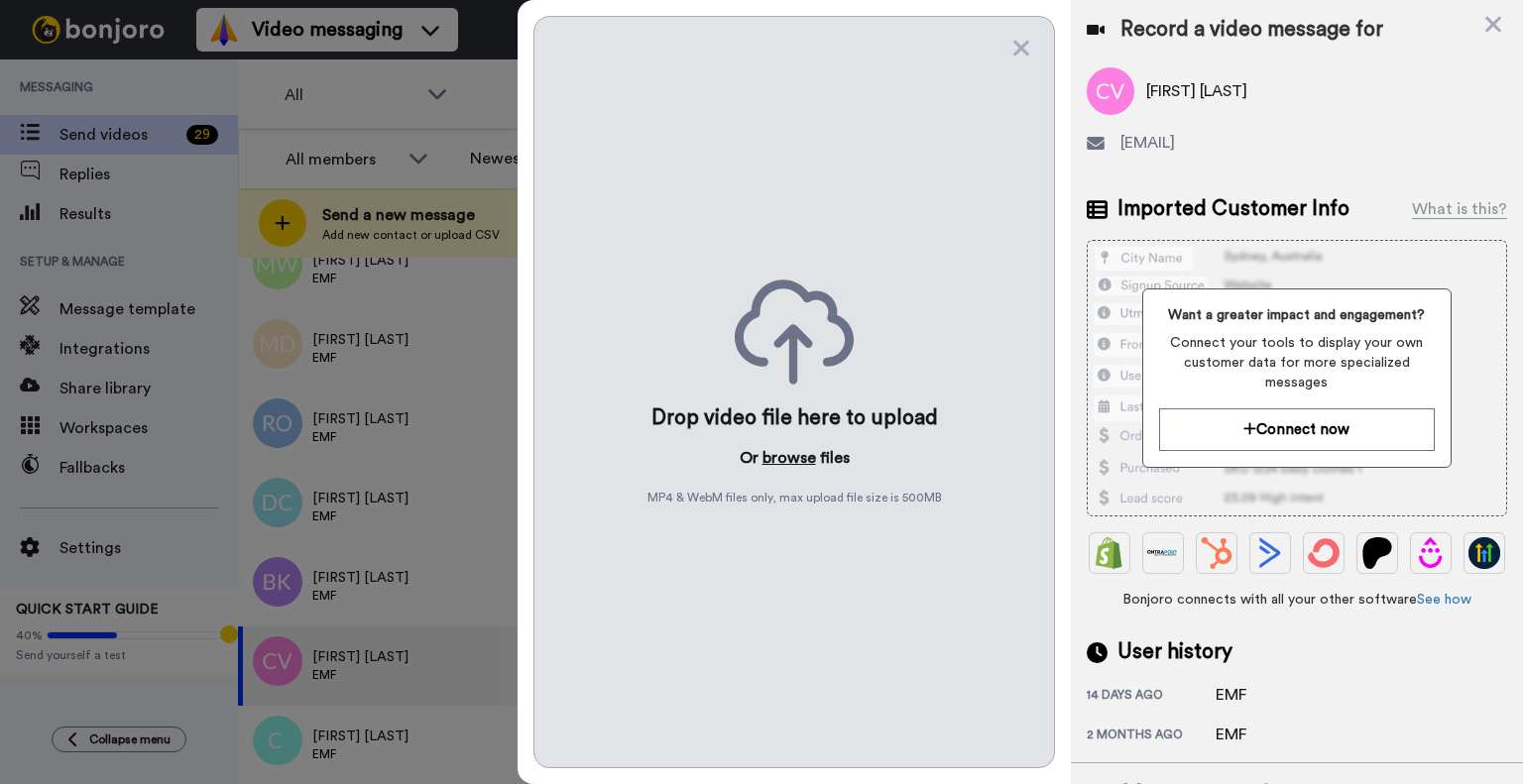 click on "browse" at bounding box center (789, 458) 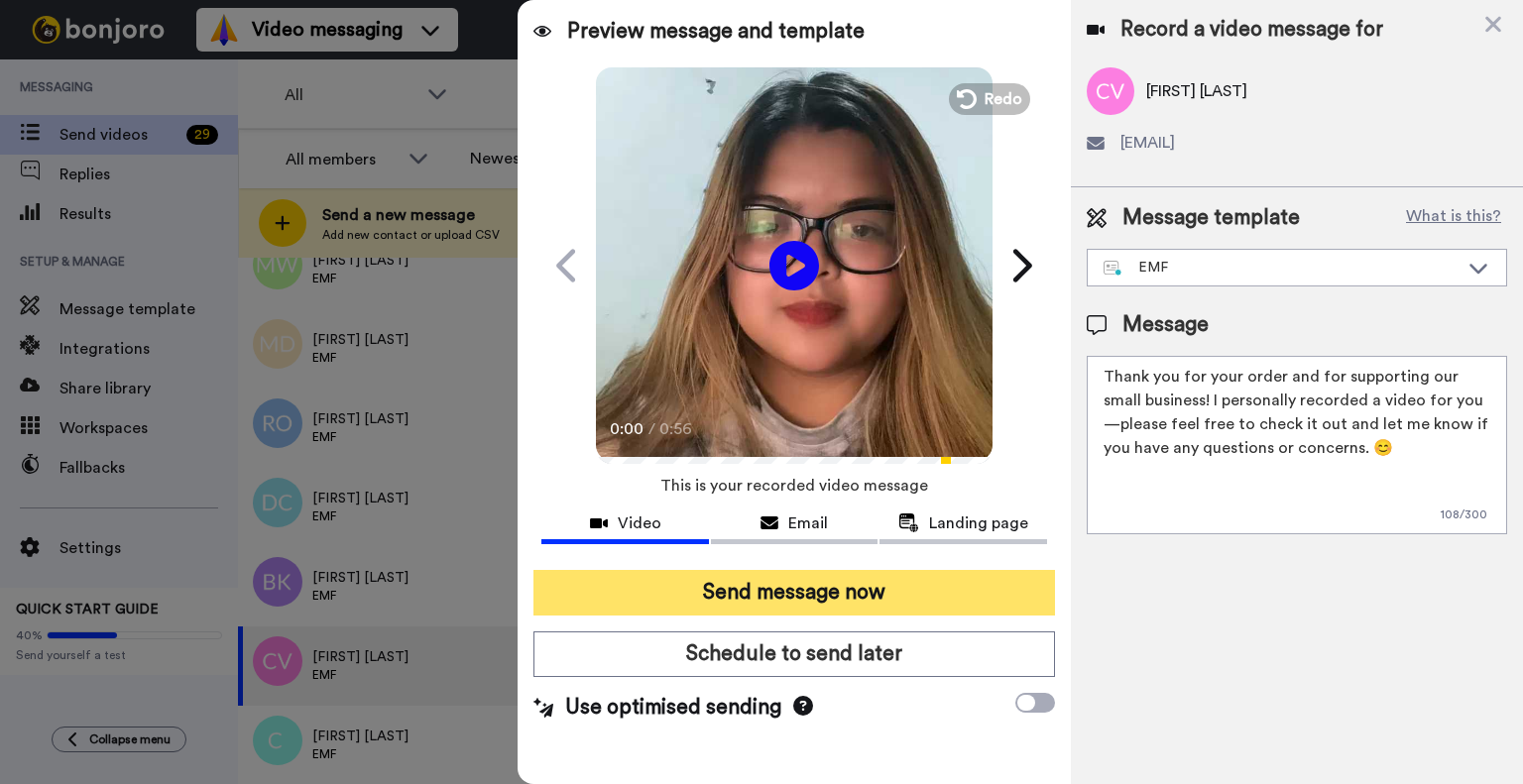 click on "Send message now" at bounding box center (794, 593) 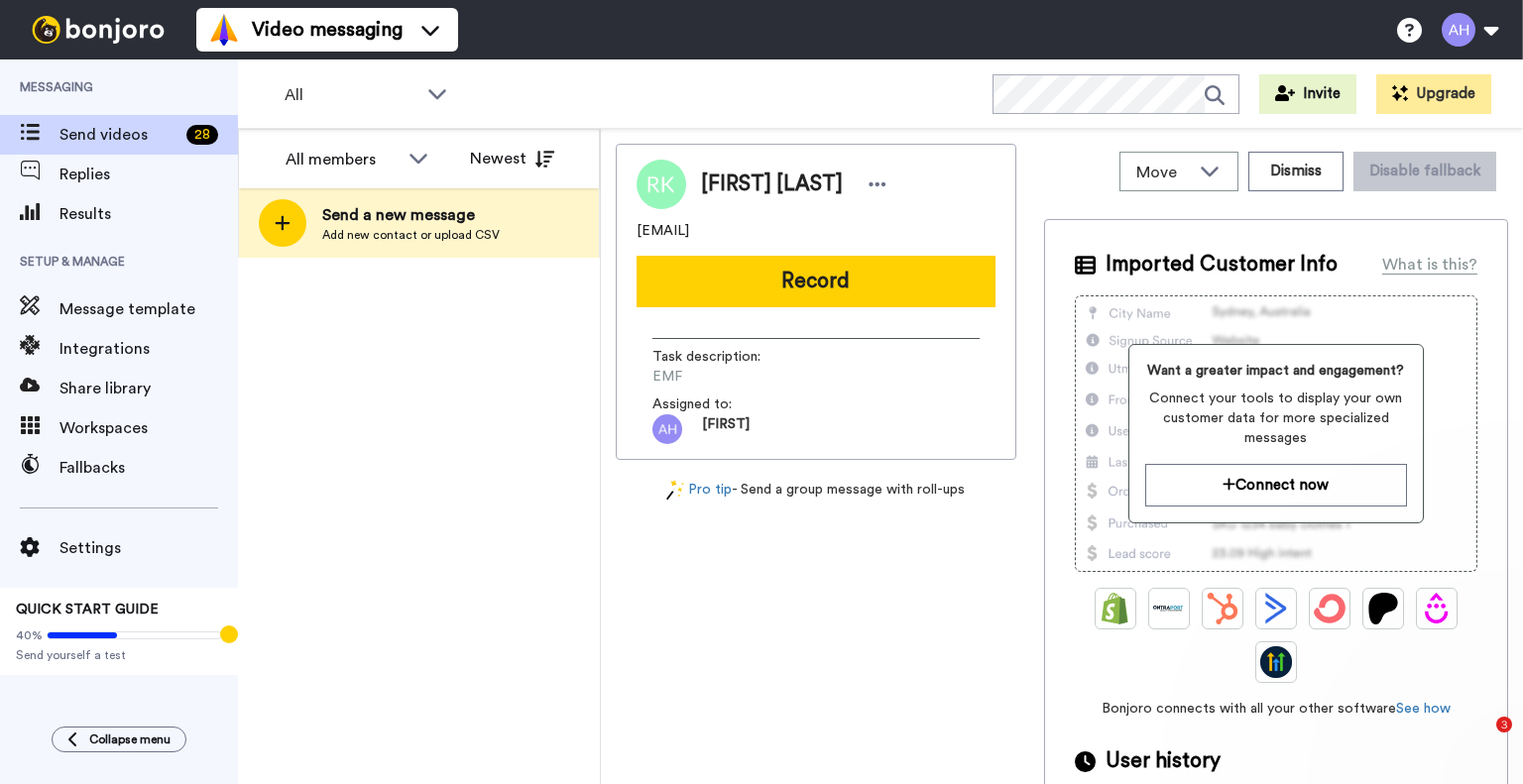 scroll, scrollTop: 0, scrollLeft: 0, axis: both 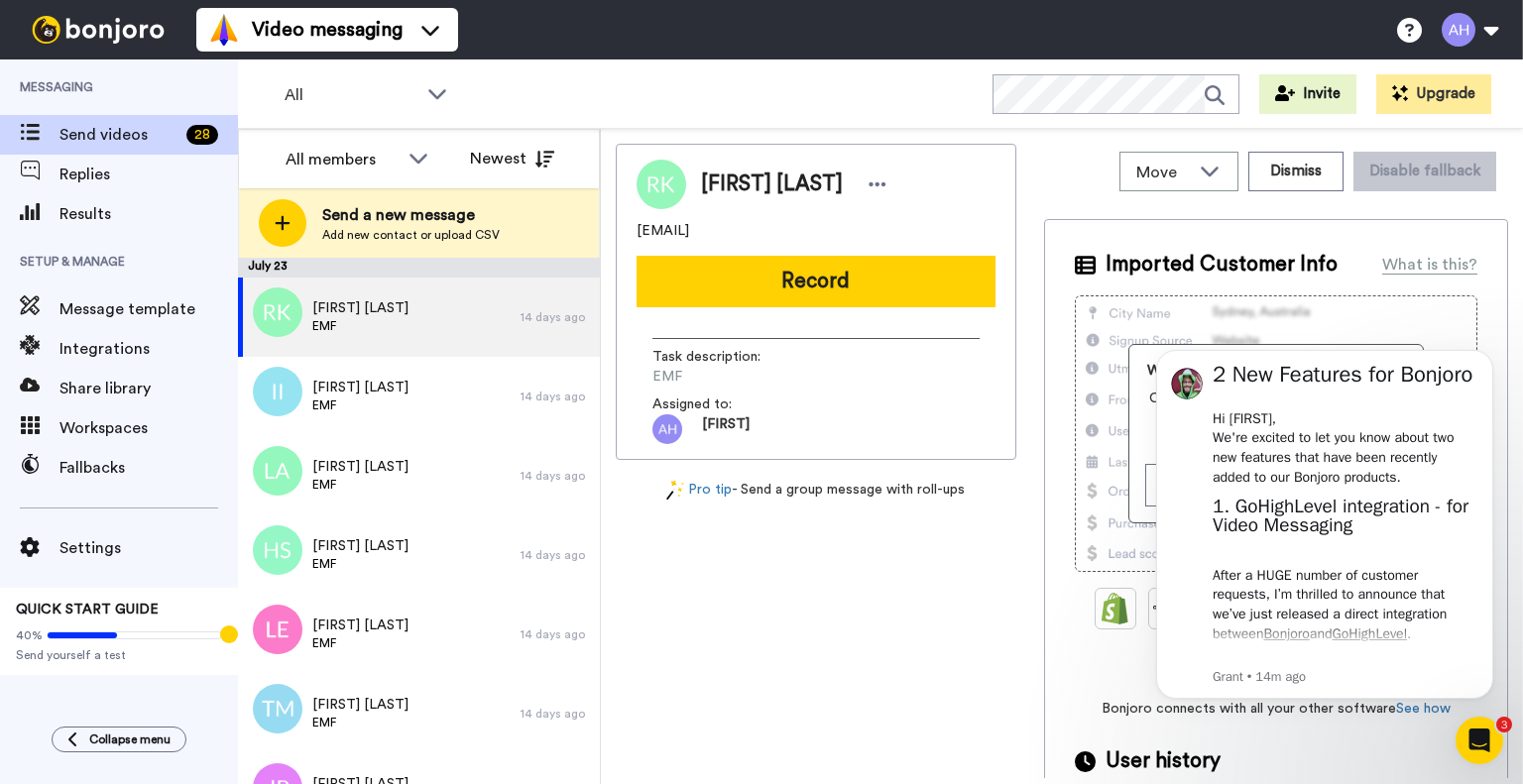 click on "Move WORKSPACES View all Default Task List + Add a new workspace Dismiss Disable fallback Rosemarie Kennedy rmkennedy0106@gmail.com Record Task description : EMF Assigned to: Ashli   Pro tip   - Send a group message with roll-ups Move WORKSPACES View all Default Task List + Add a new workspace Dismiss Disable fallback Imported Customer Info What is this? Want a greater impact and engagement? Connect your tools to display your own customer data for more specialized messages  Connect now Bonjoro connects with all your other software   See how User history 14 days ago EMF 14 days ago EMF 2 months ago EMF" at bounding box center [1062, 456] 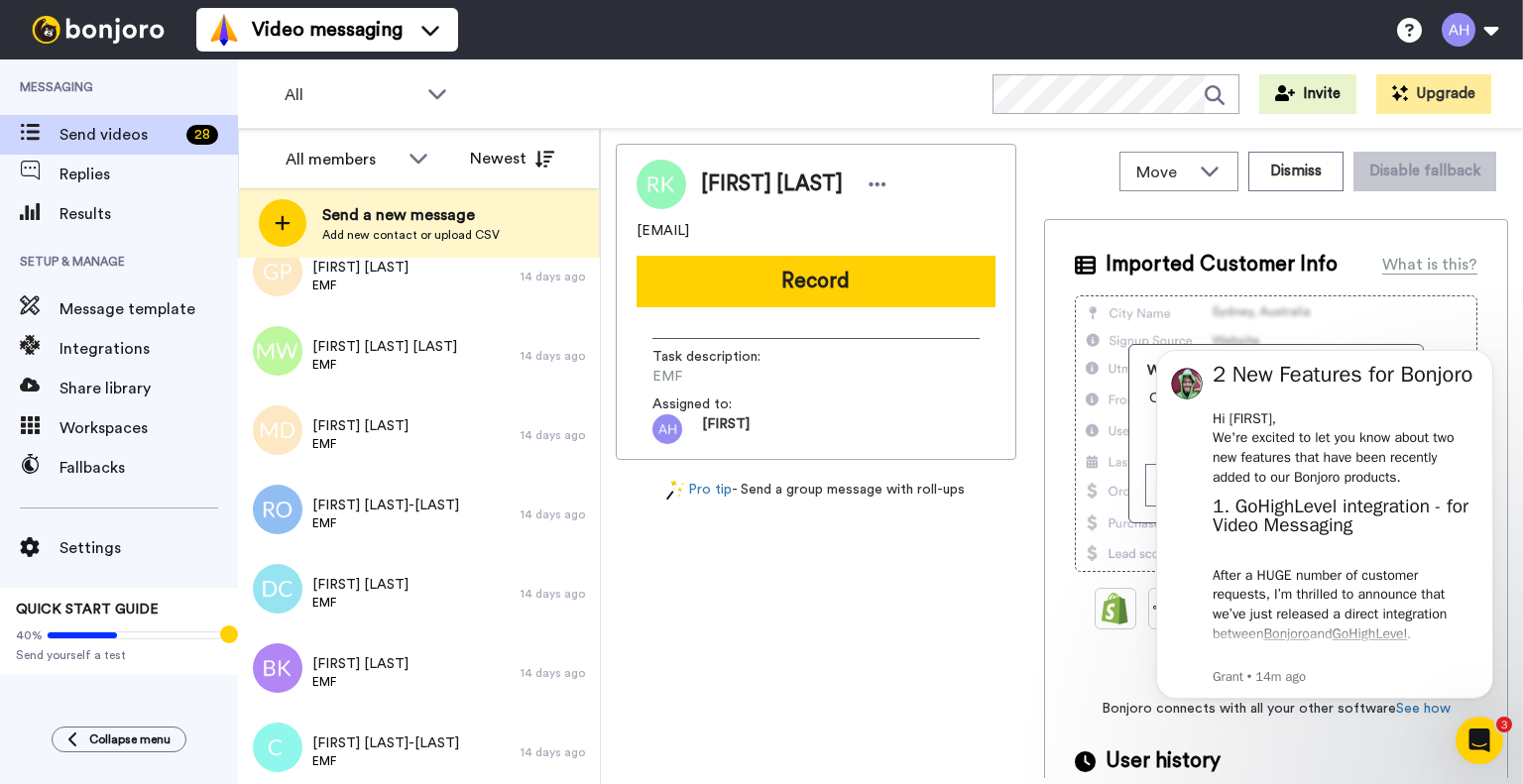 scroll, scrollTop: 1713, scrollLeft: 0, axis: vertical 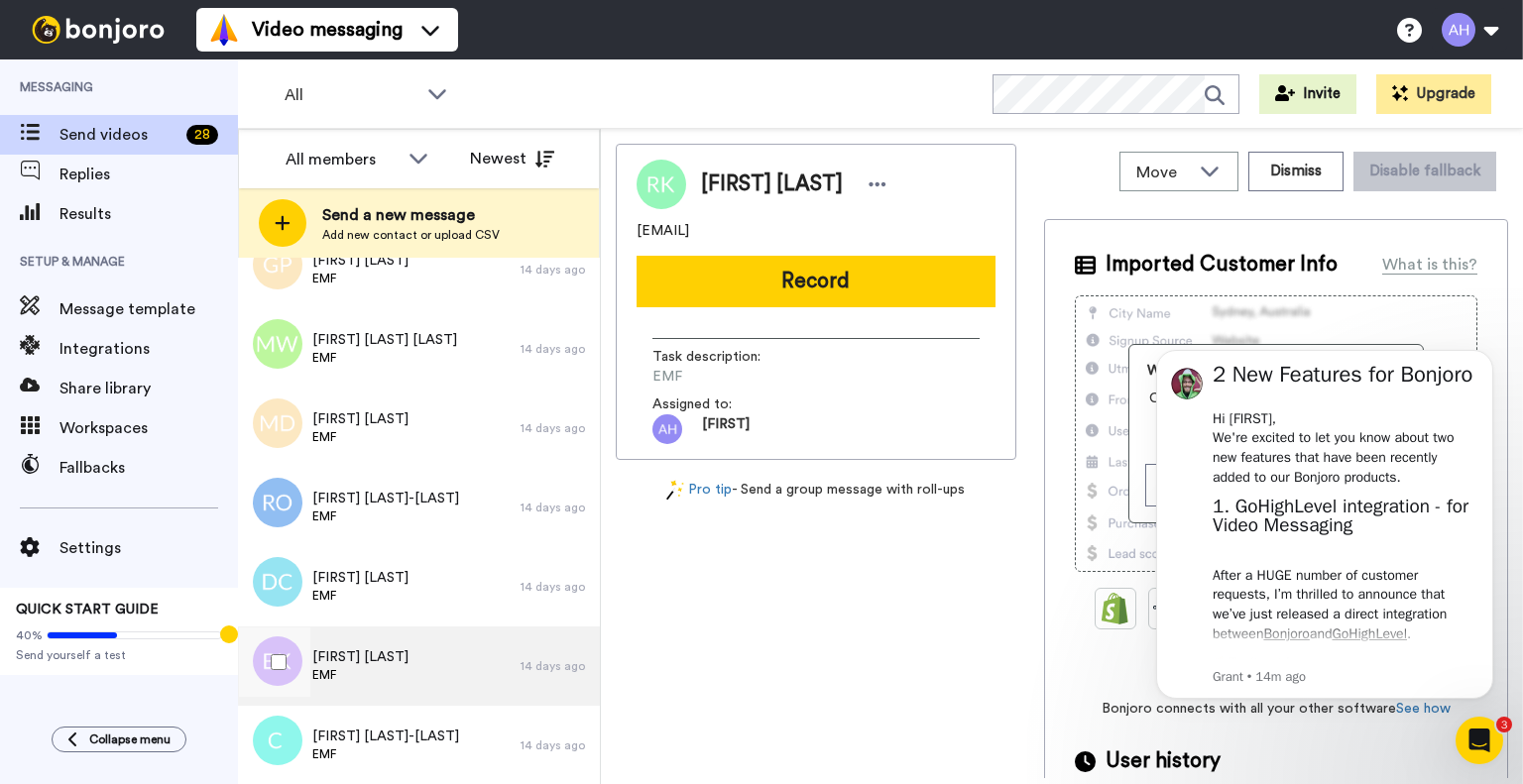 click on "Bonnie Kohler EMF" at bounding box center (379, 666) 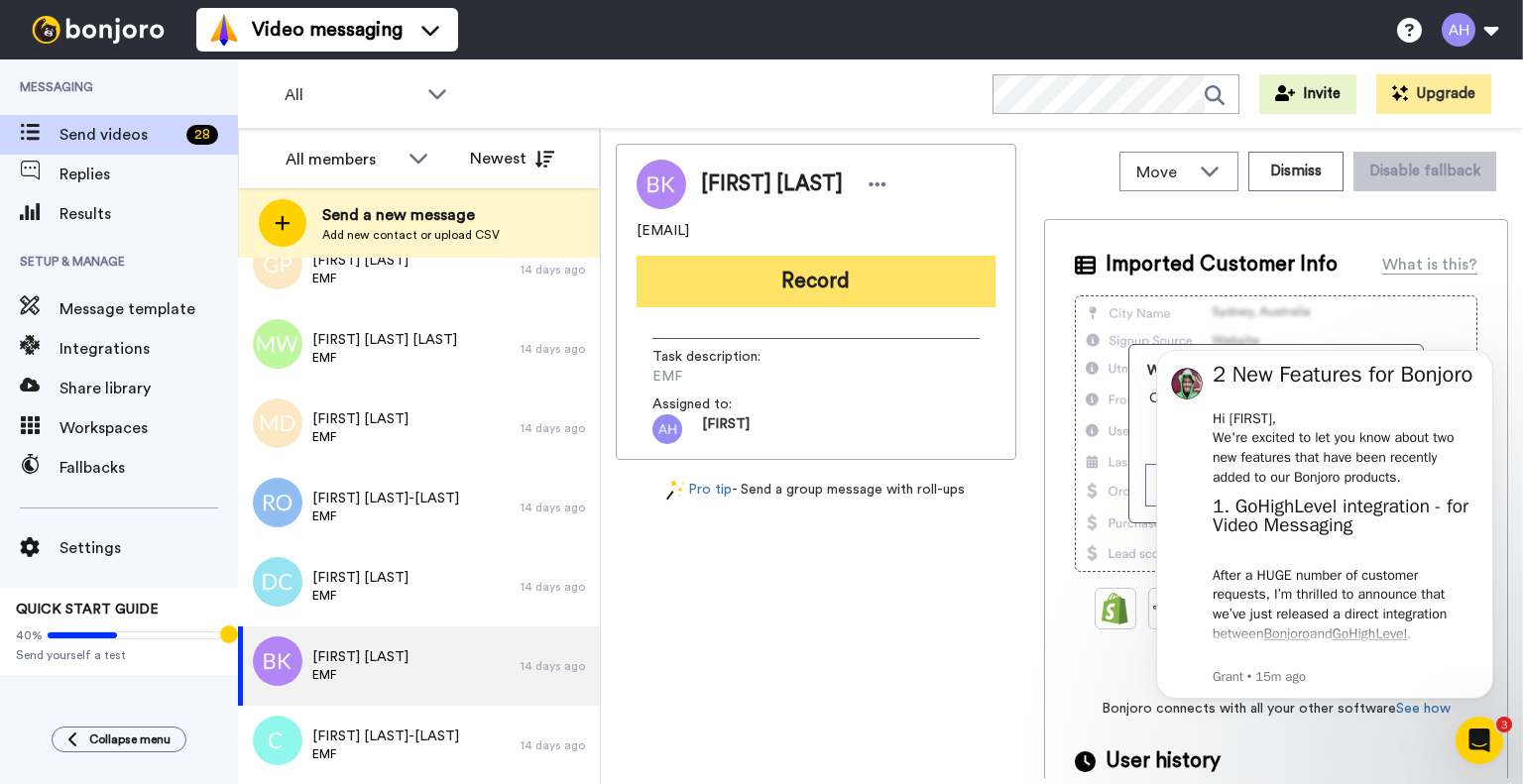 click on "Record" at bounding box center (816, 281) 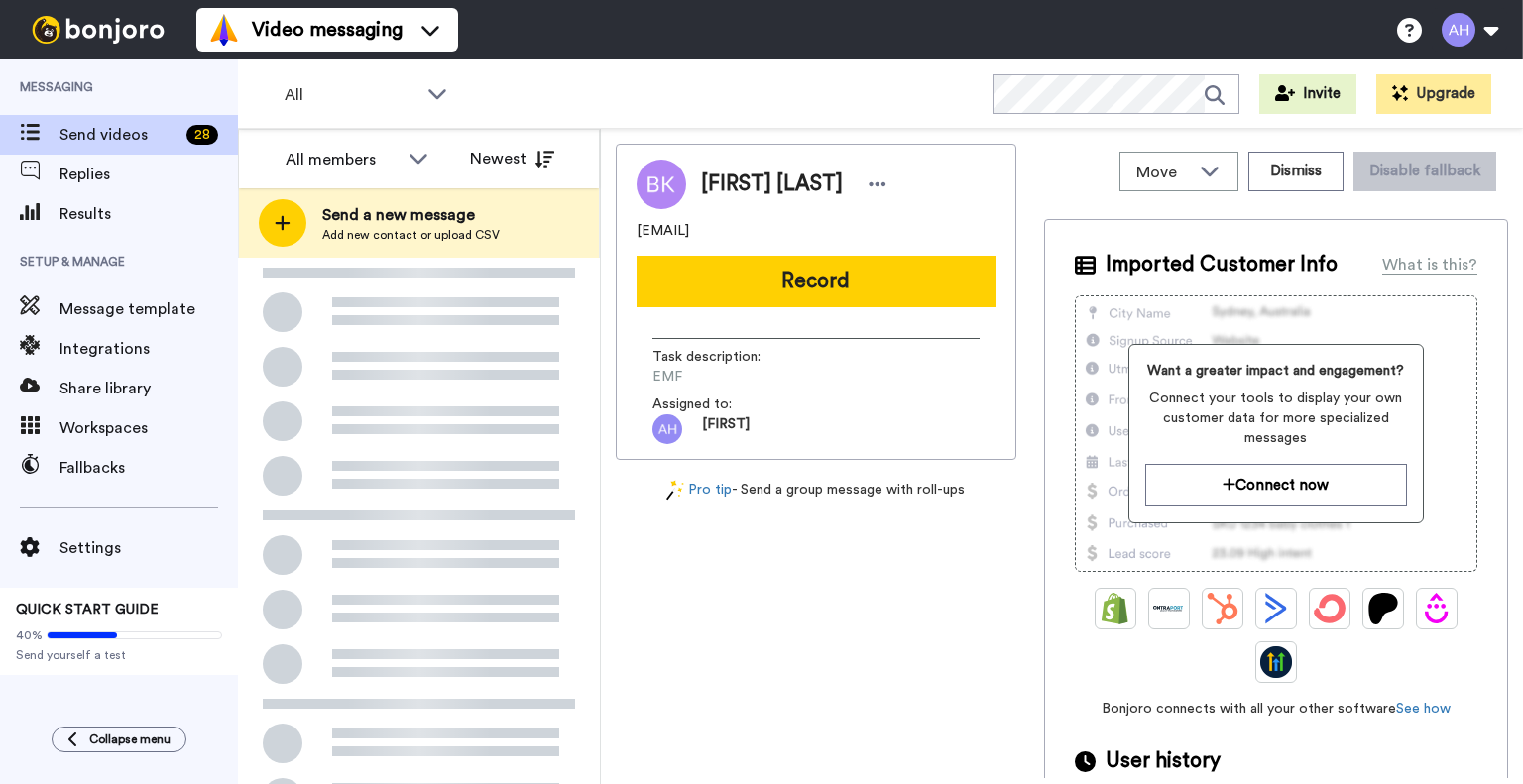scroll, scrollTop: 0, scrollLeft: 0, axis: both 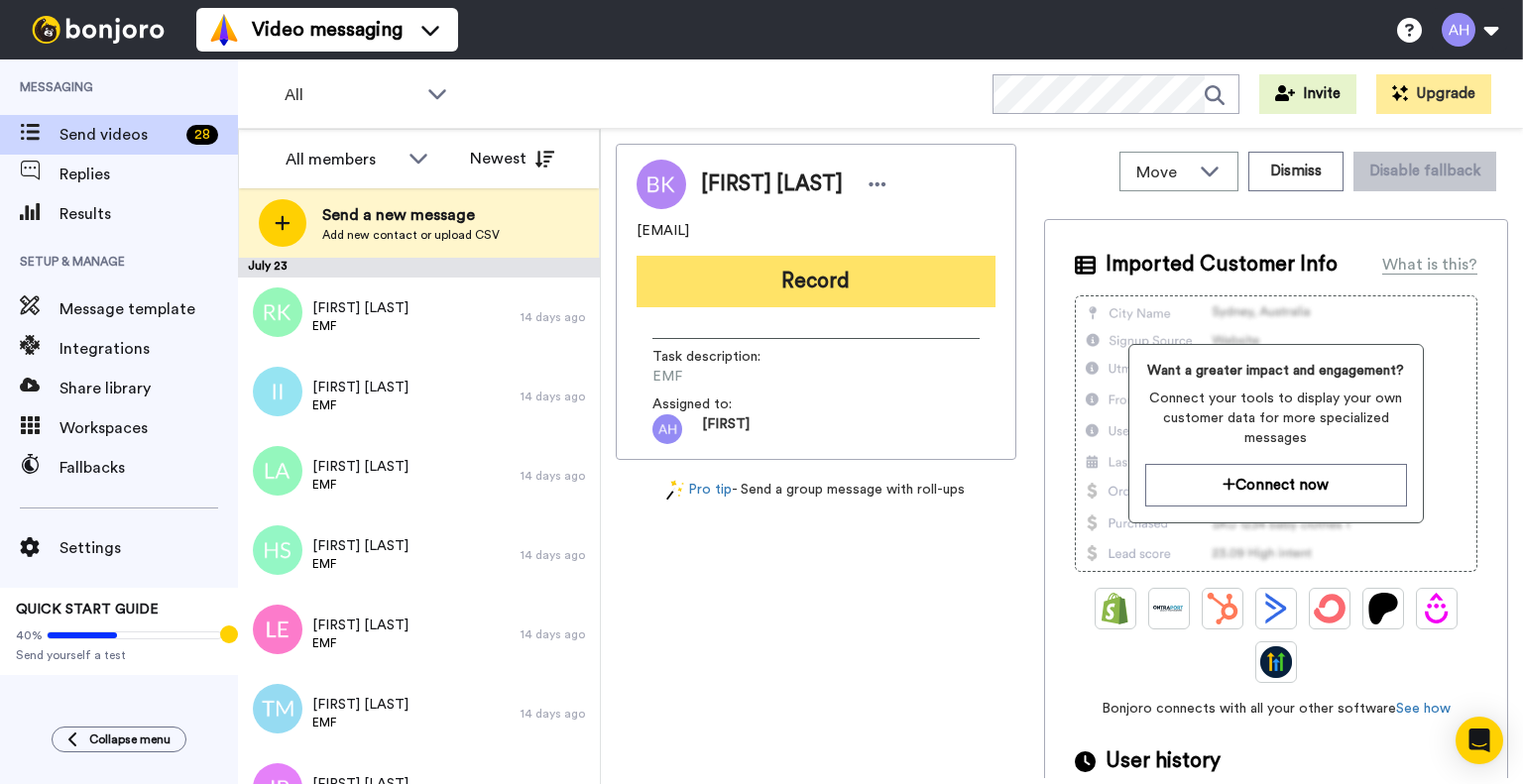 click on "Record" at bounding box center [816, 281] 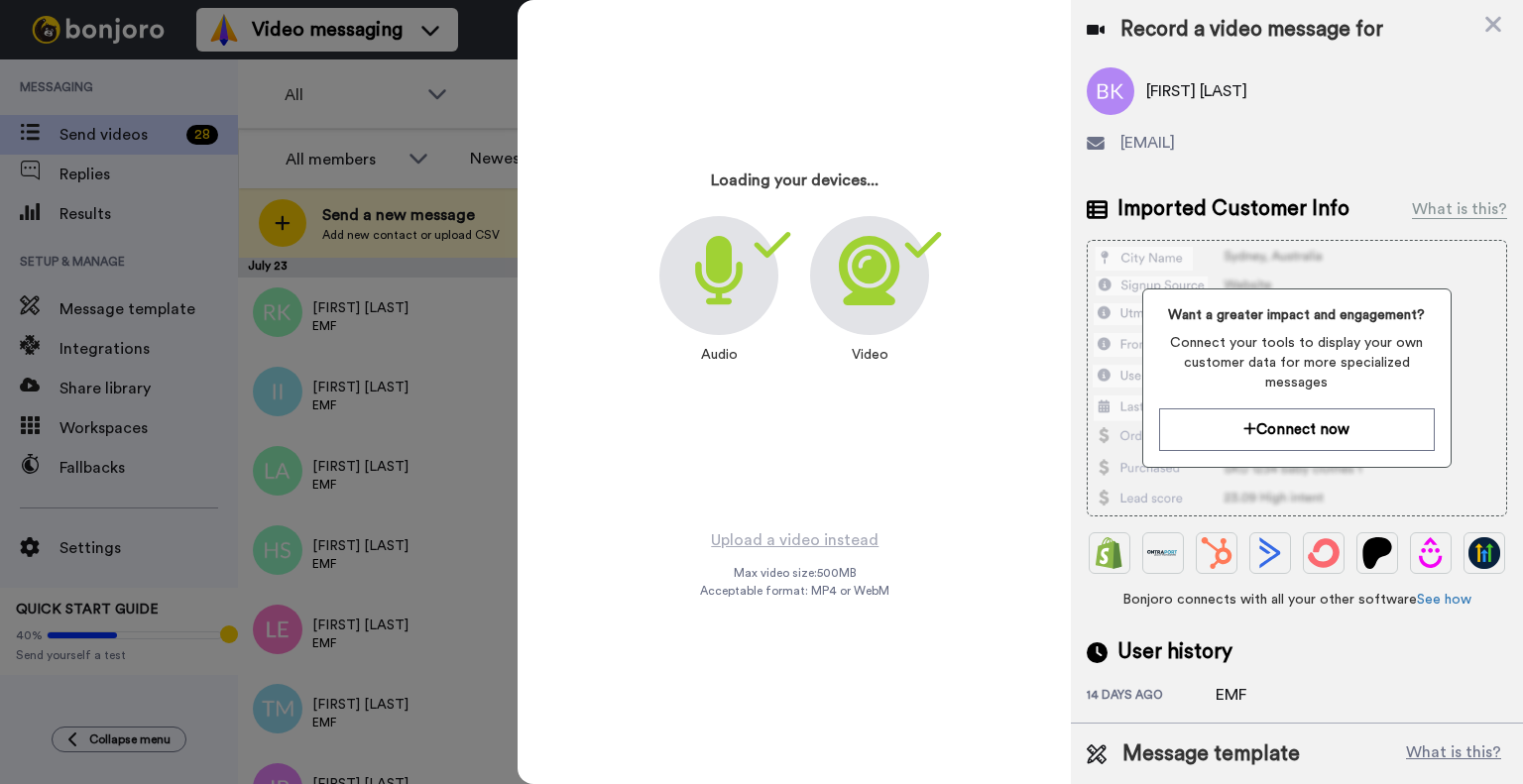 scroll, scrollTop: 0, scrollLeft: 0, axis: both 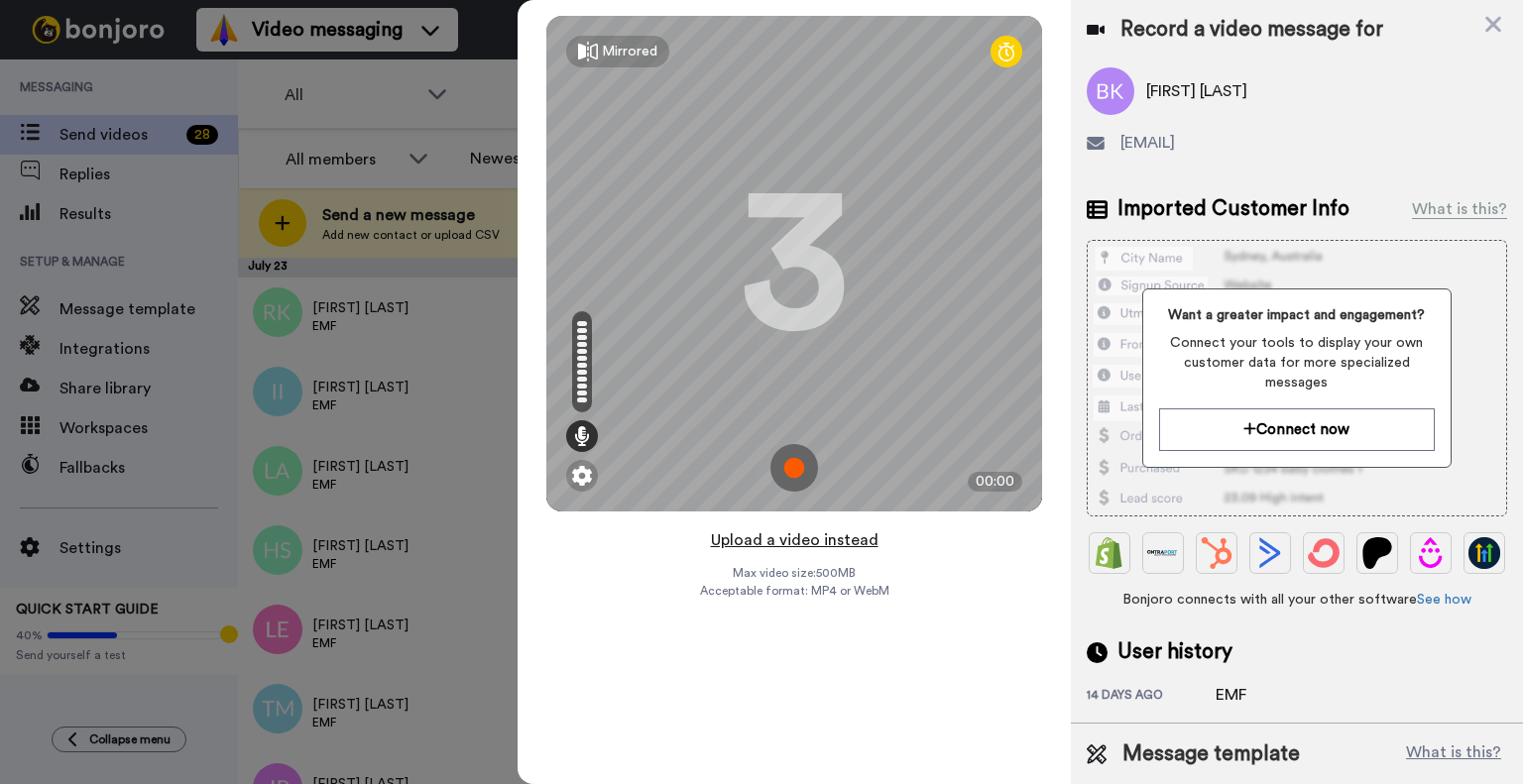 click on "Upload a video instead" at bounding box center [794, 540] 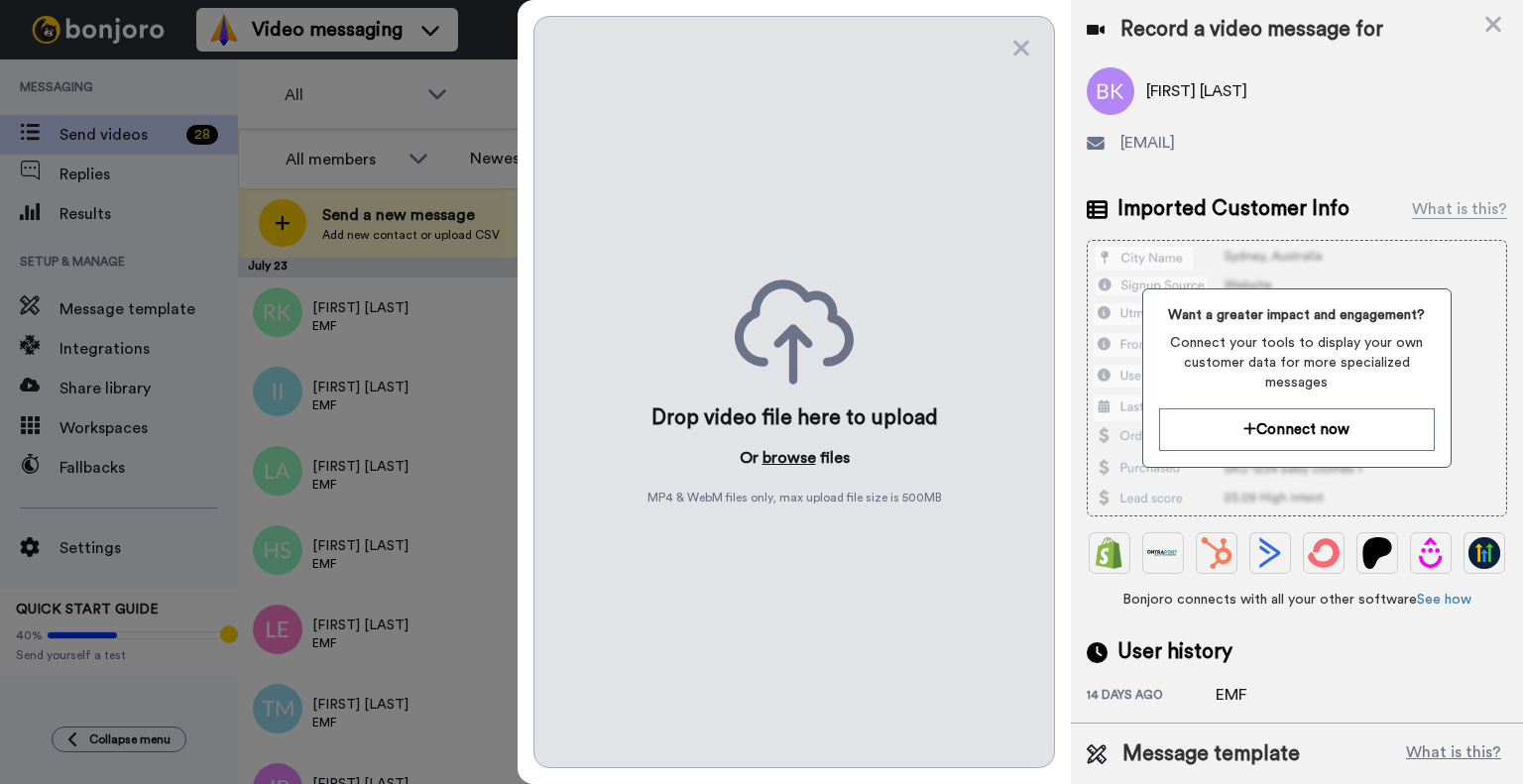 click on "browse" at bounding box center [789, 458] 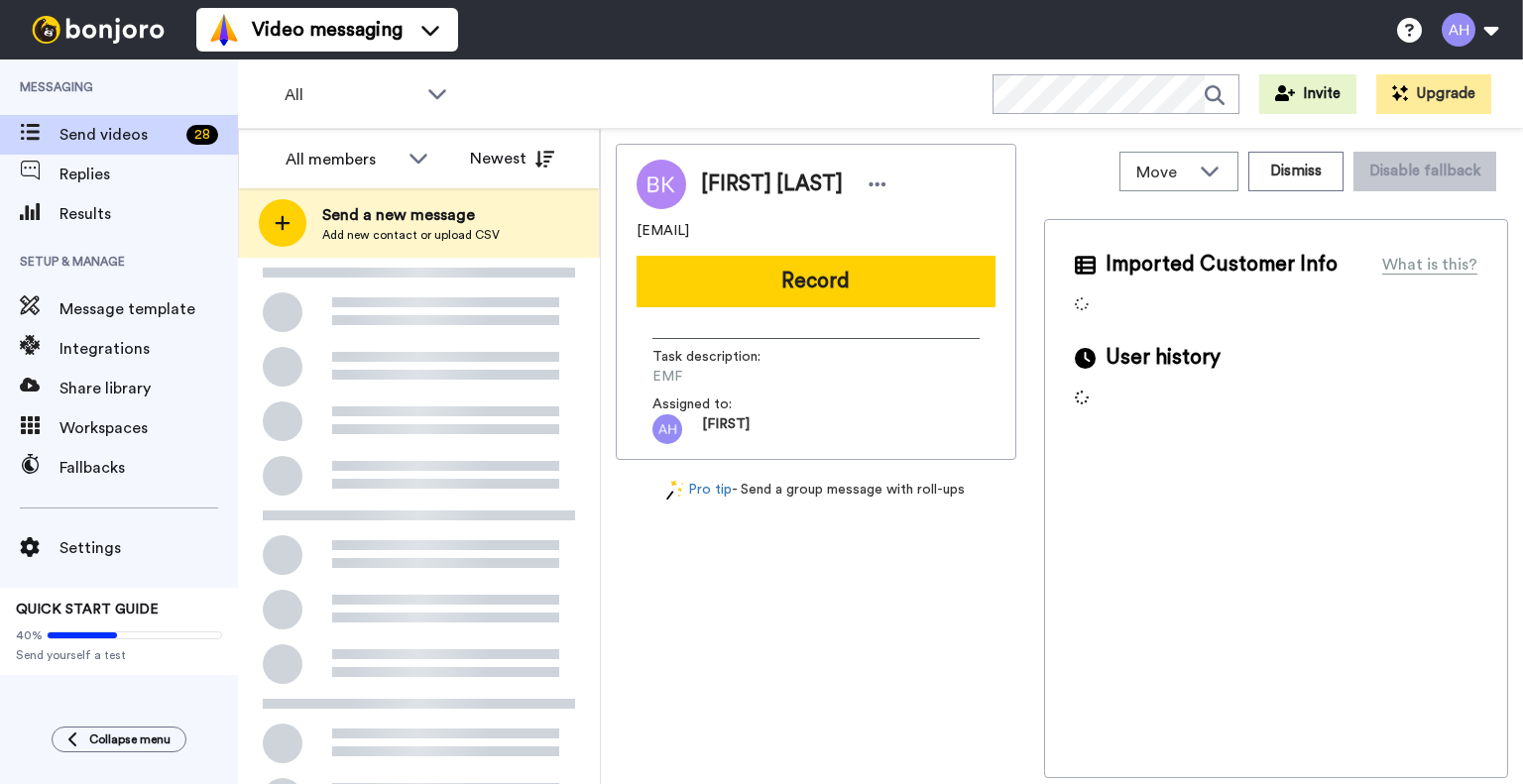 scroll, scrollTop: 0, scrollLeft: 0, axis: both 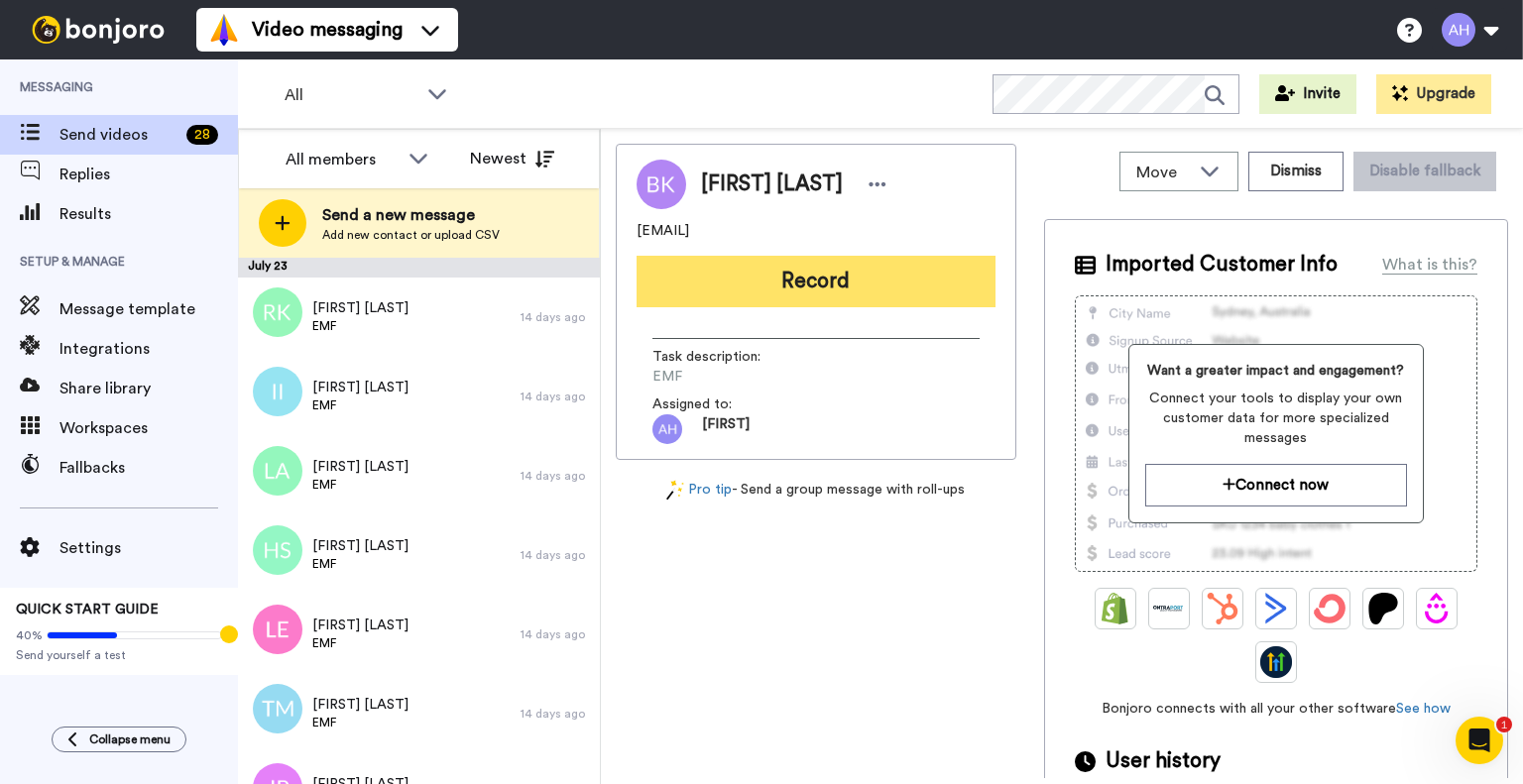 click on "Record" at bounding box center (816, 281) 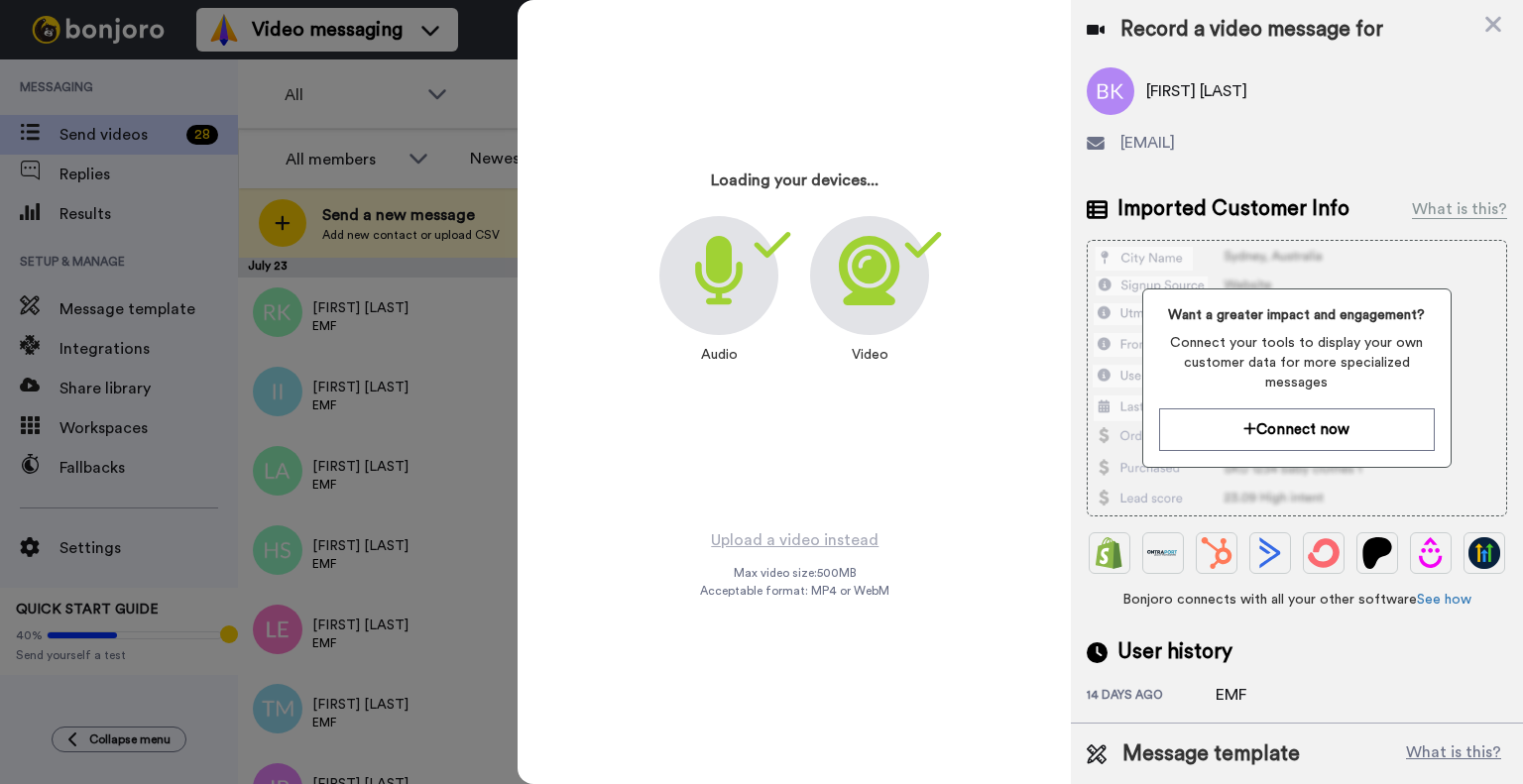 scroll, scrollTop: 0, scrollLeft: 0, axis: both 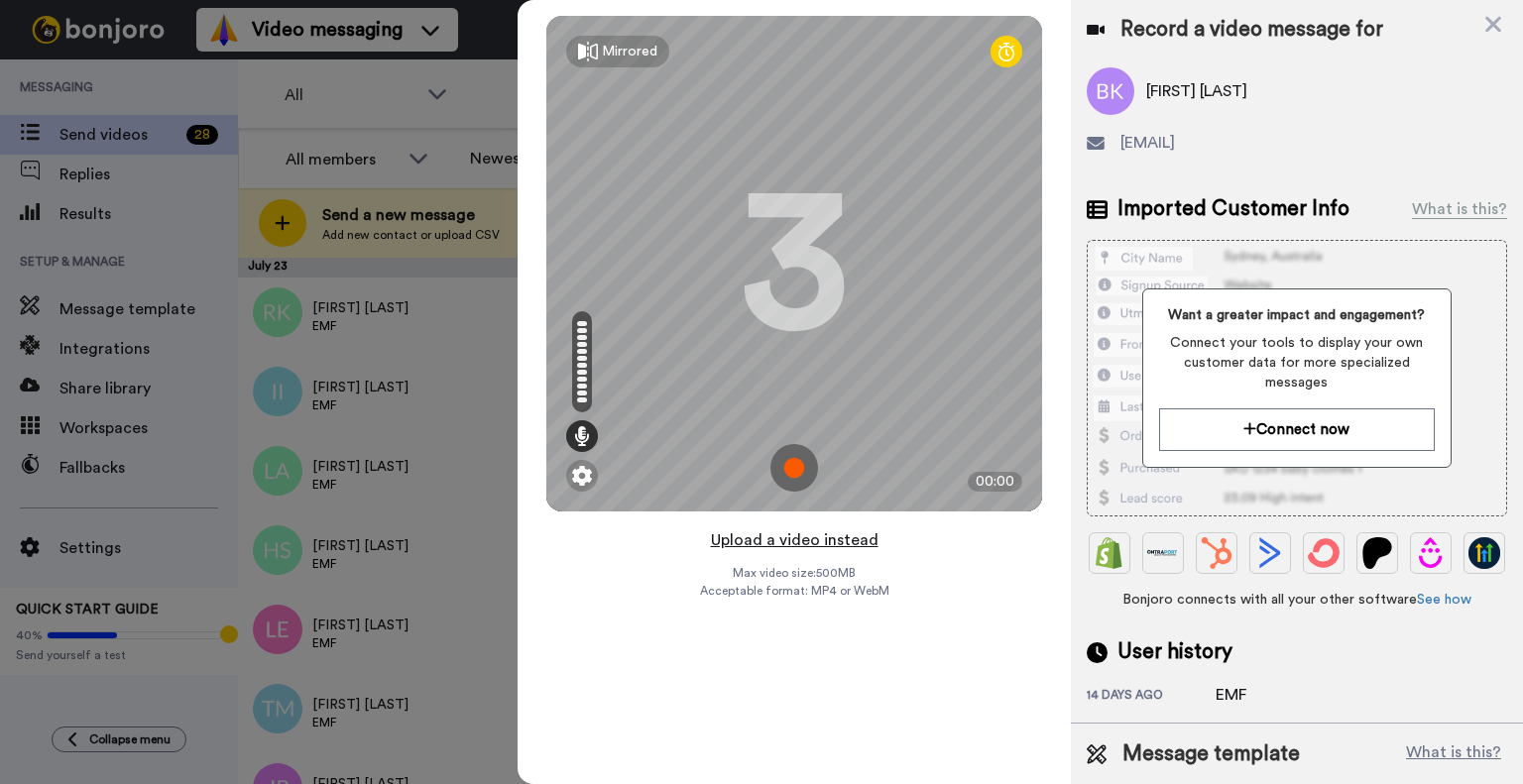 click on "Upload a video instead" at bounding box center [794, 540] 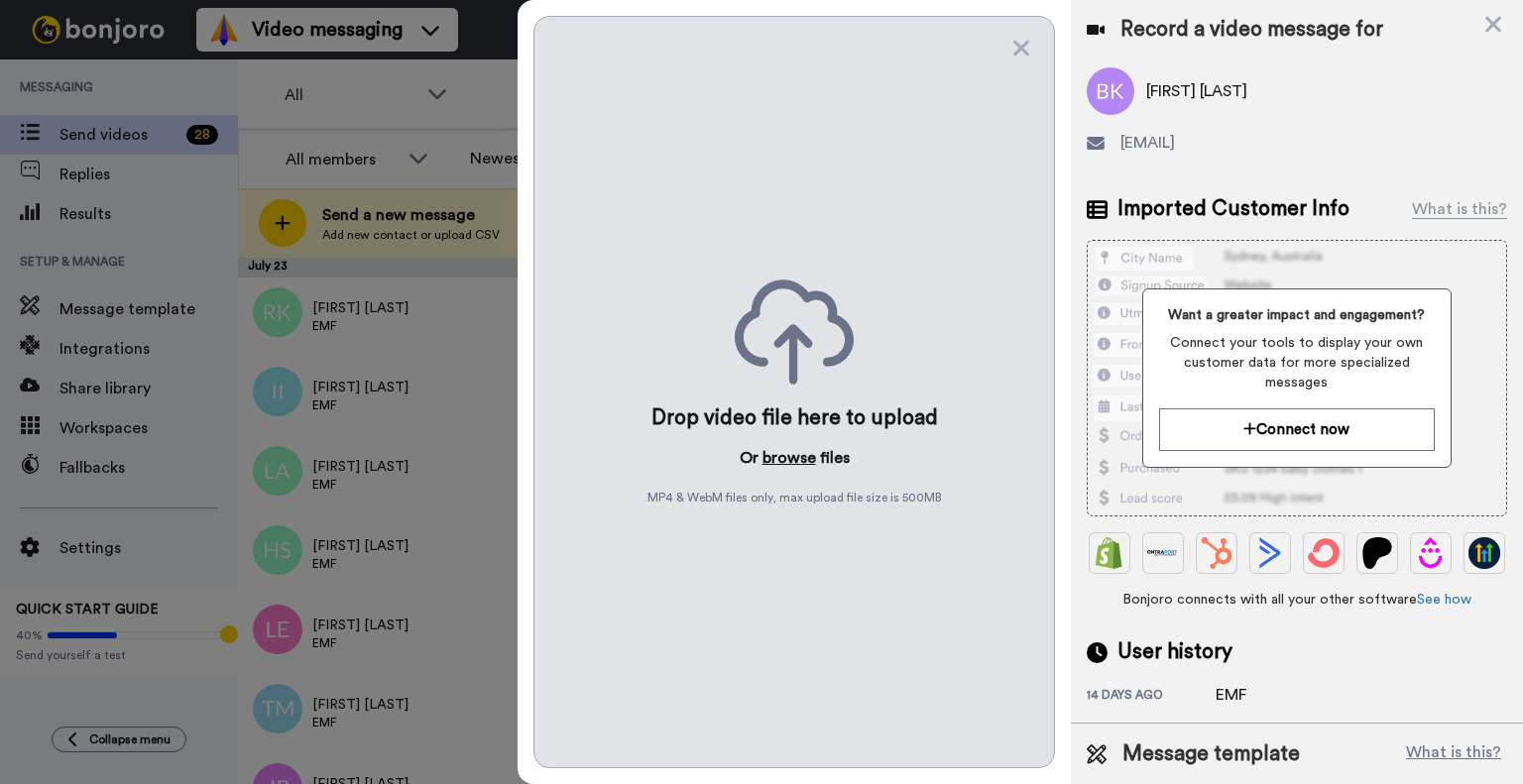 click on "browse" at bounding box center [789, 458] 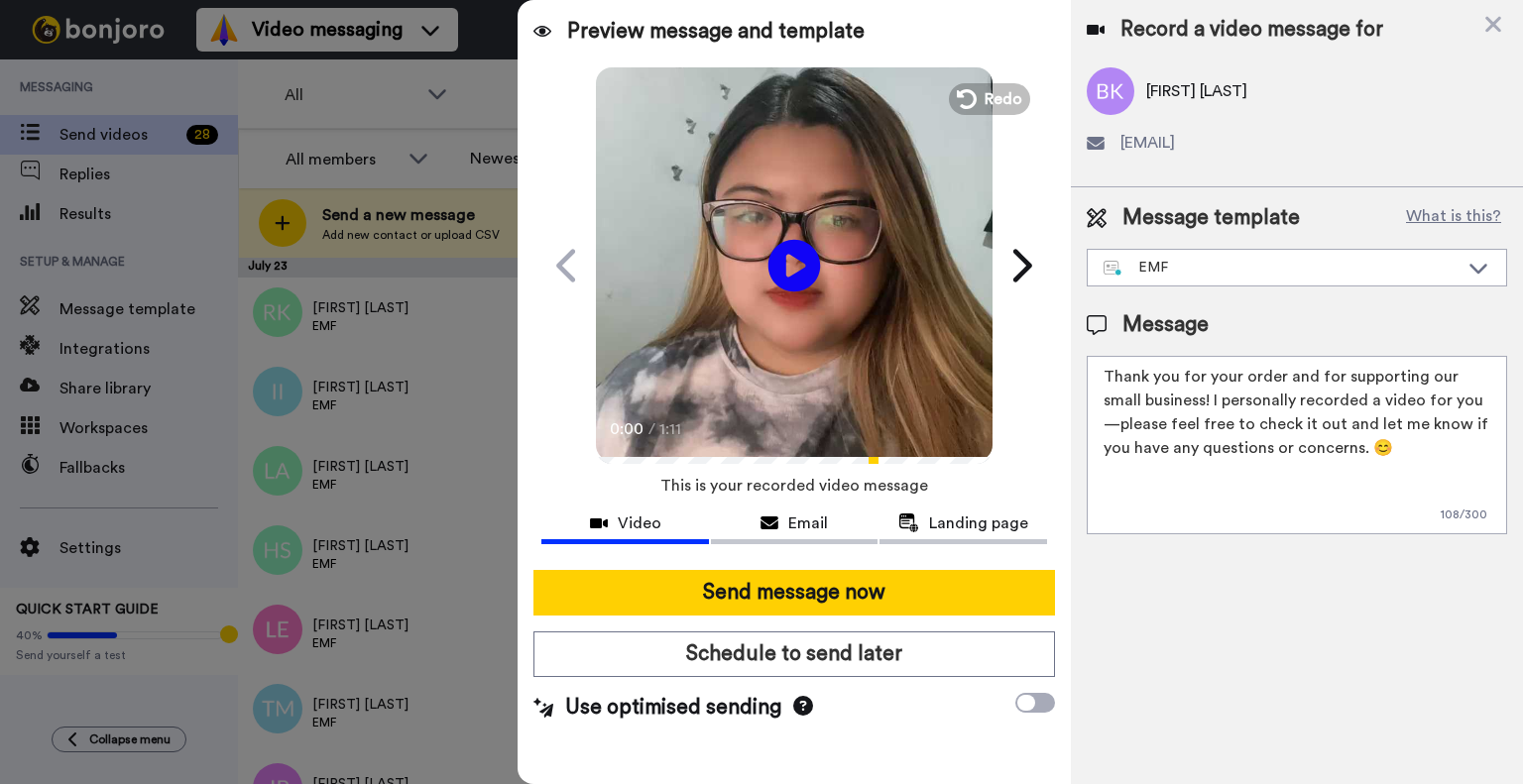 click 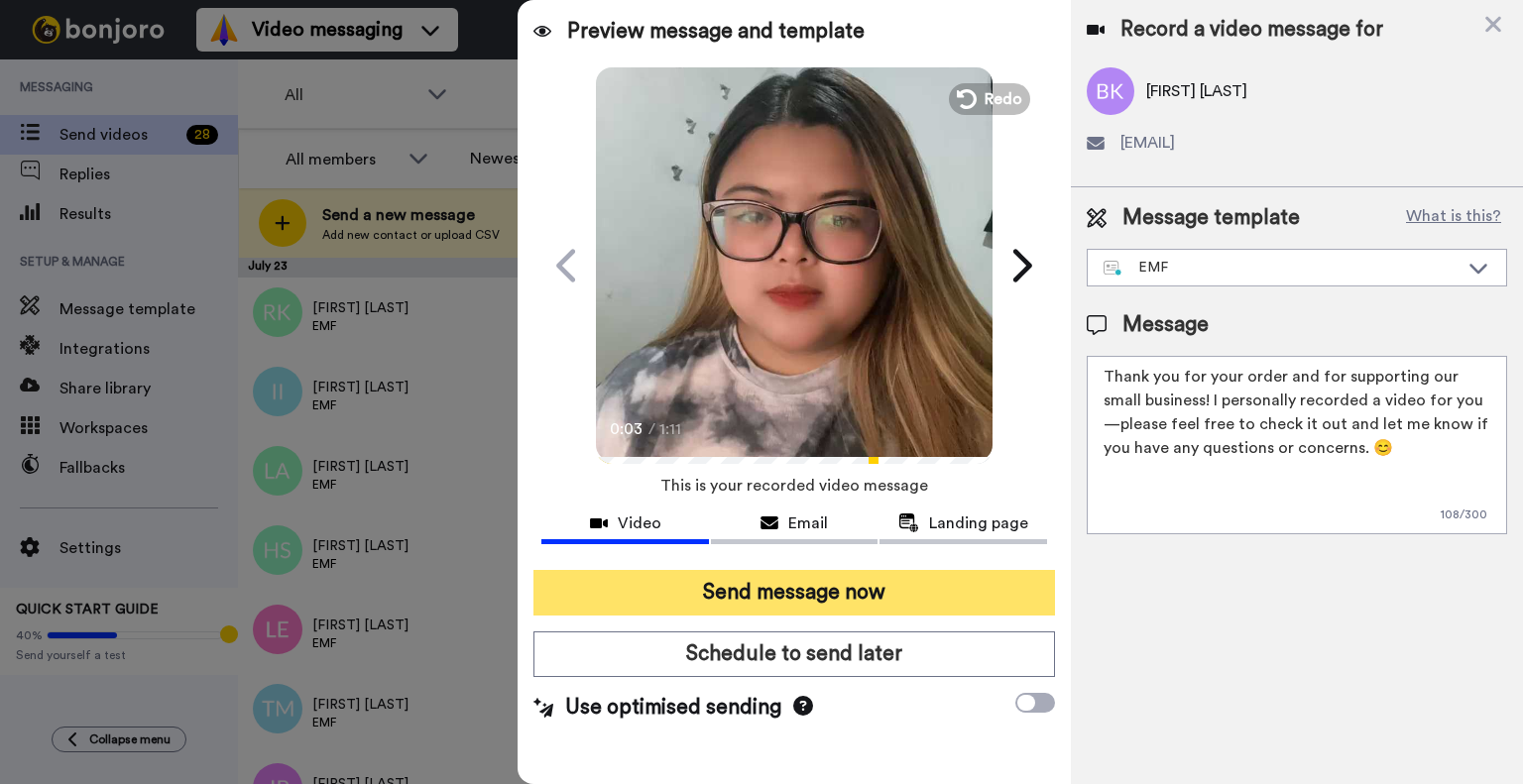click on "Send message now" at bounding box center [794, 593] 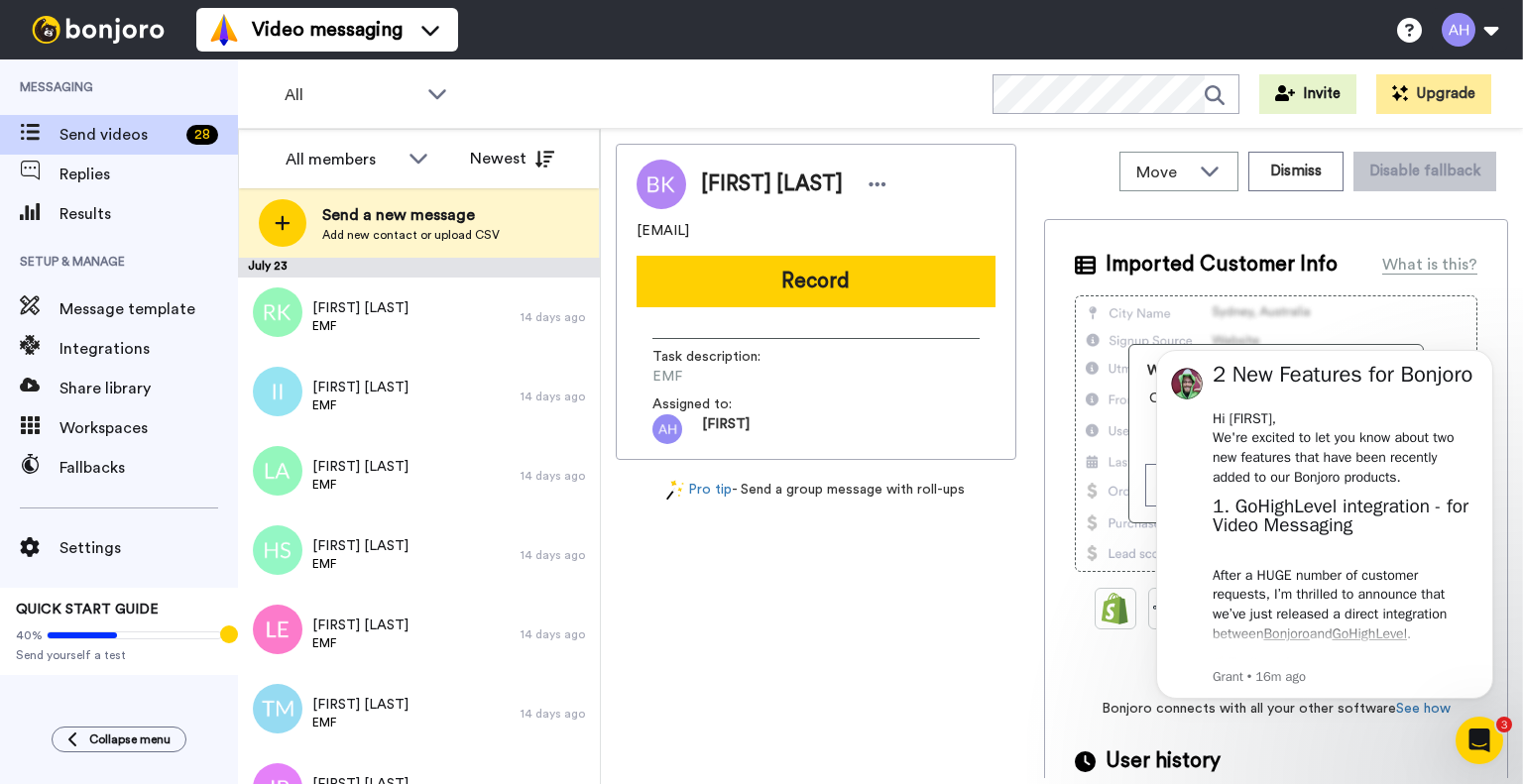 scroll, scrollTop: 0, scrollLeft: 0, axis: both 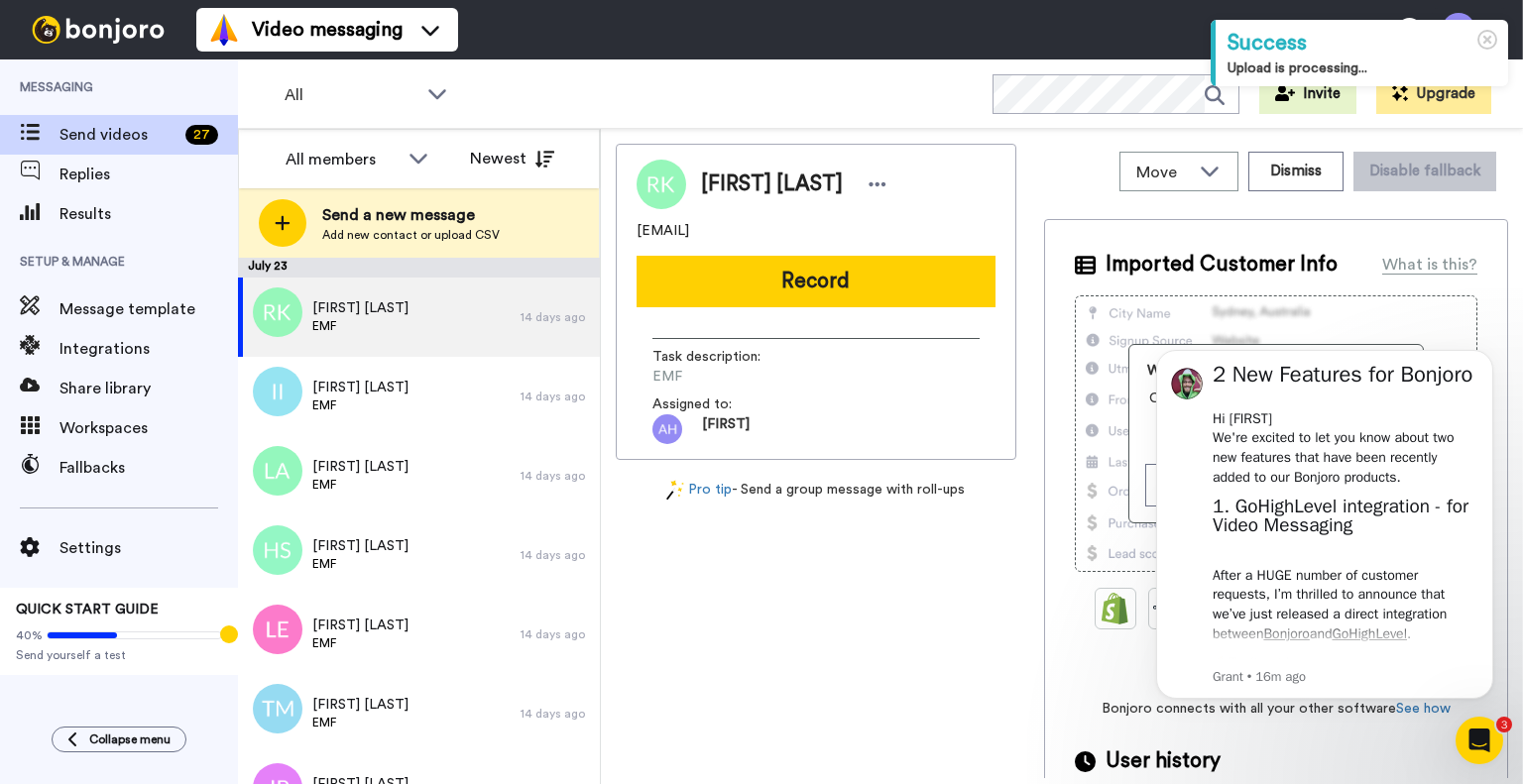 click on "[FIRST] [LAST] Record Task description : EMF Assigned to: [FIRST] Pro tip - Send a group message with roll-ups" at bounding box center [816, 461] 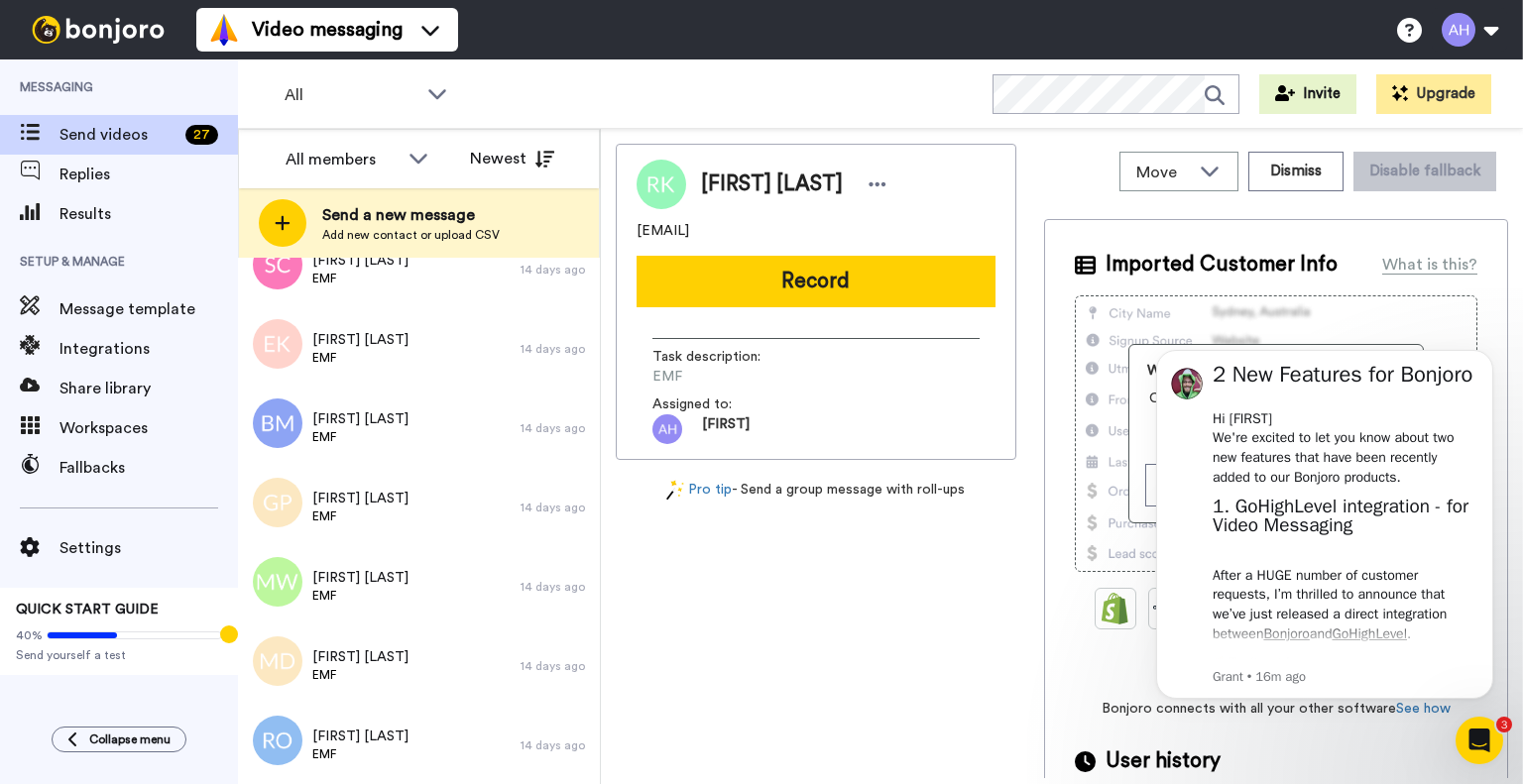 scroll, scrollTop: 1632, scrollLeft: 0, axis: vertical 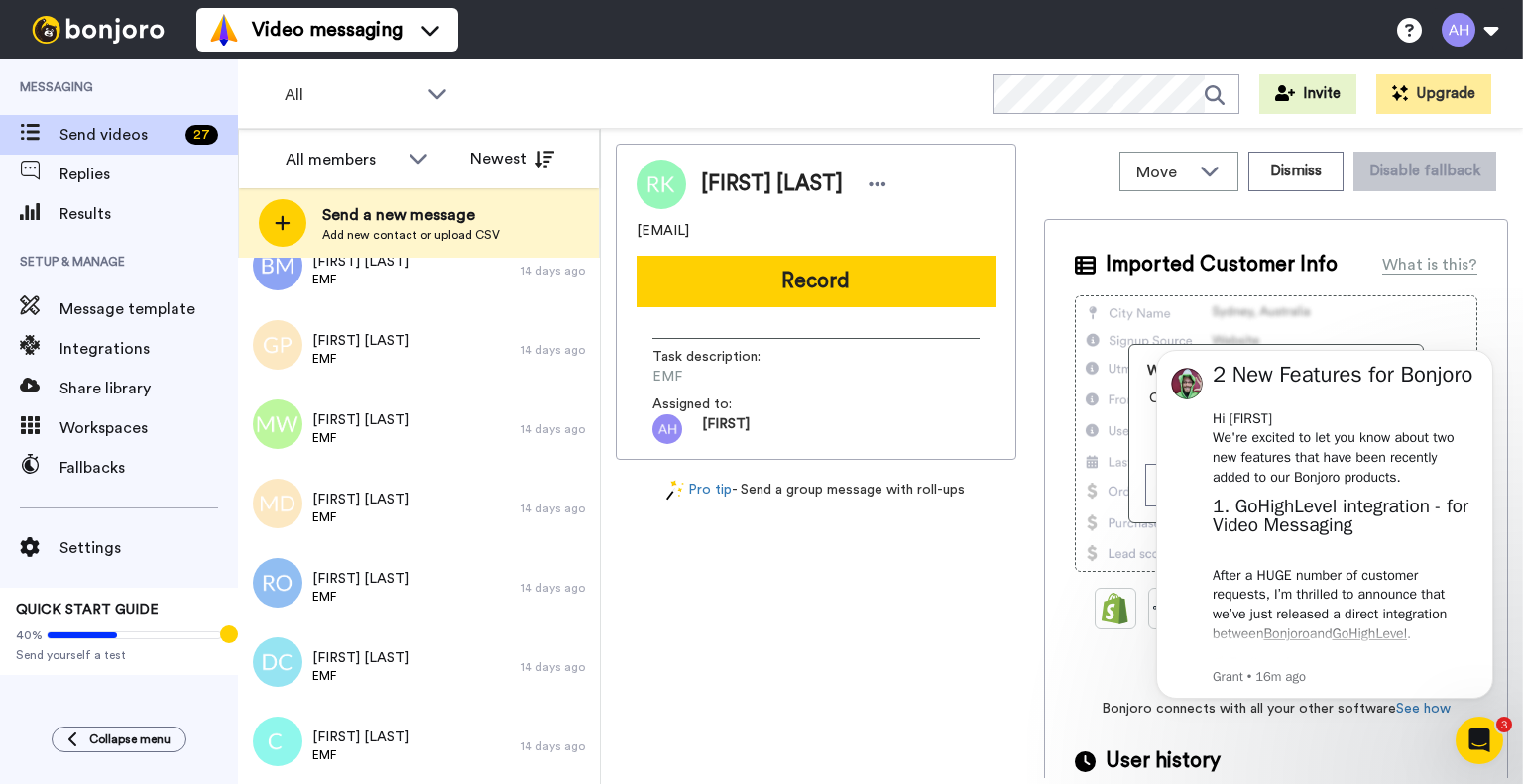 drag, startPoint x: 829, startPoint y: 292, endPoint x: 817, endPoint y: 410, distance: 118.6086 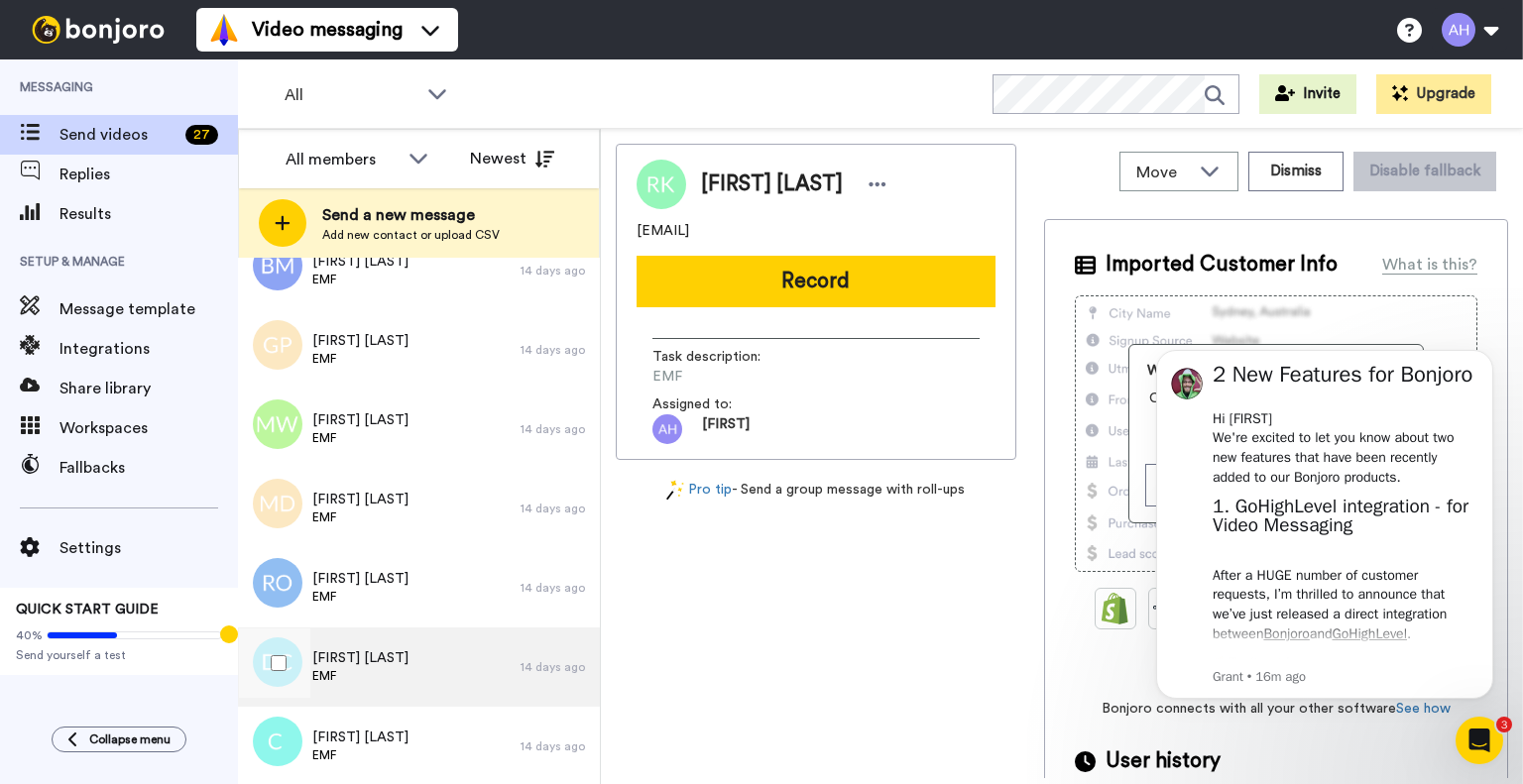 click on "Debra Cash EMF" at bounding box center (379, 667) 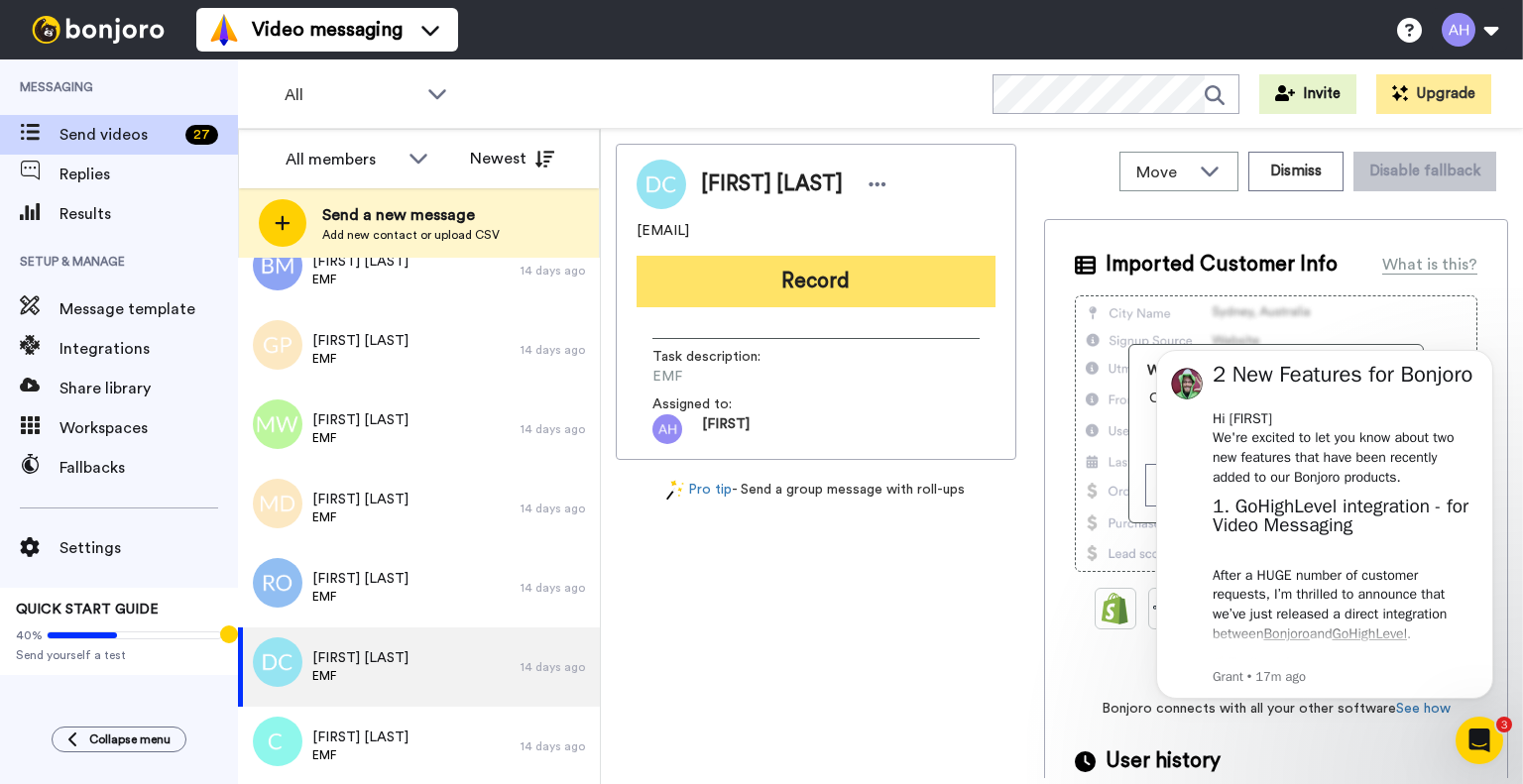 click on "Record" at bounding box center [816, 281] 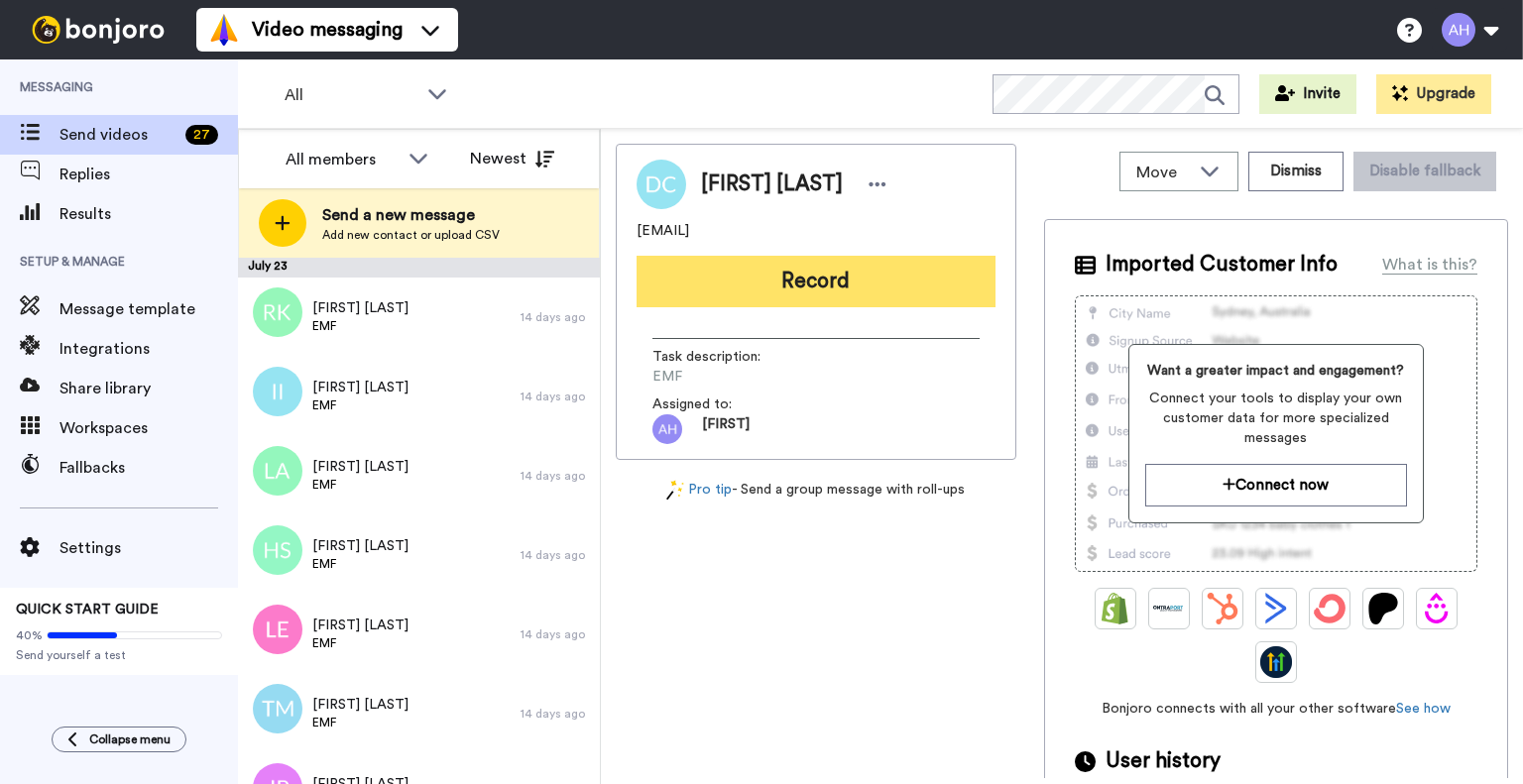 scroll, scrollTop: 0, scrollLeft: 0, axis: both 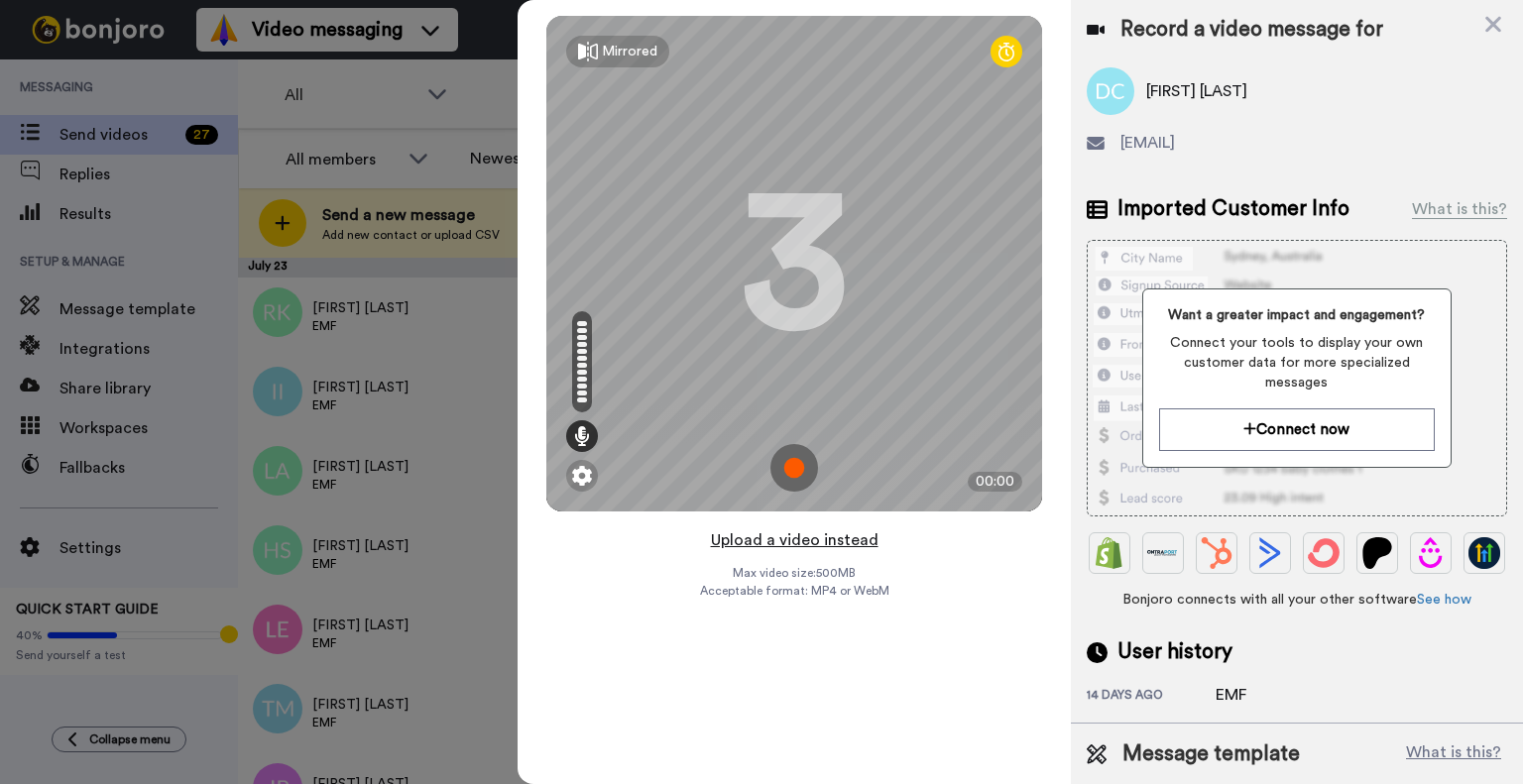 click on "Upload a video instead" at bounding box center (794, 540) 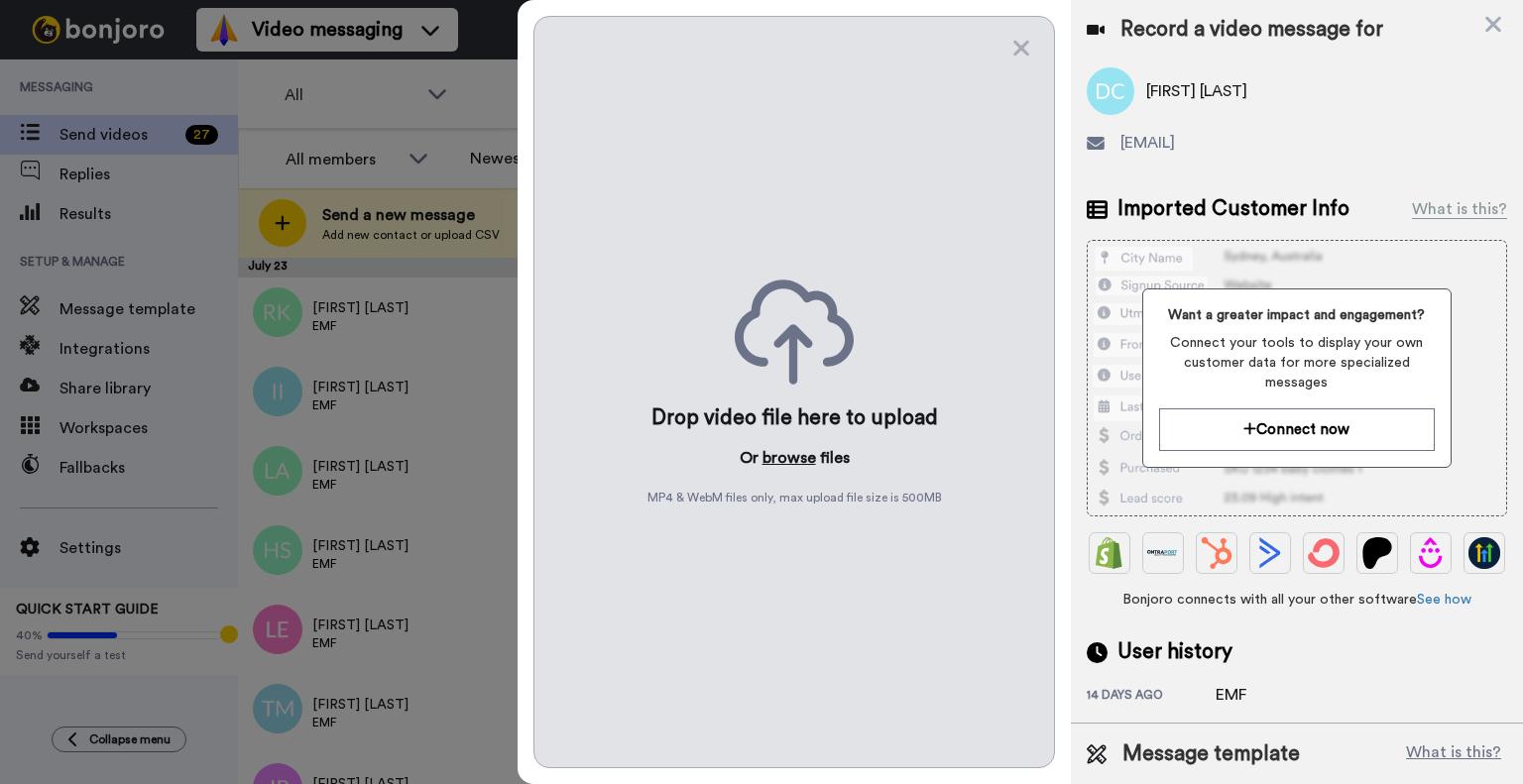 click on "browse" at bounding box center [789, 458] 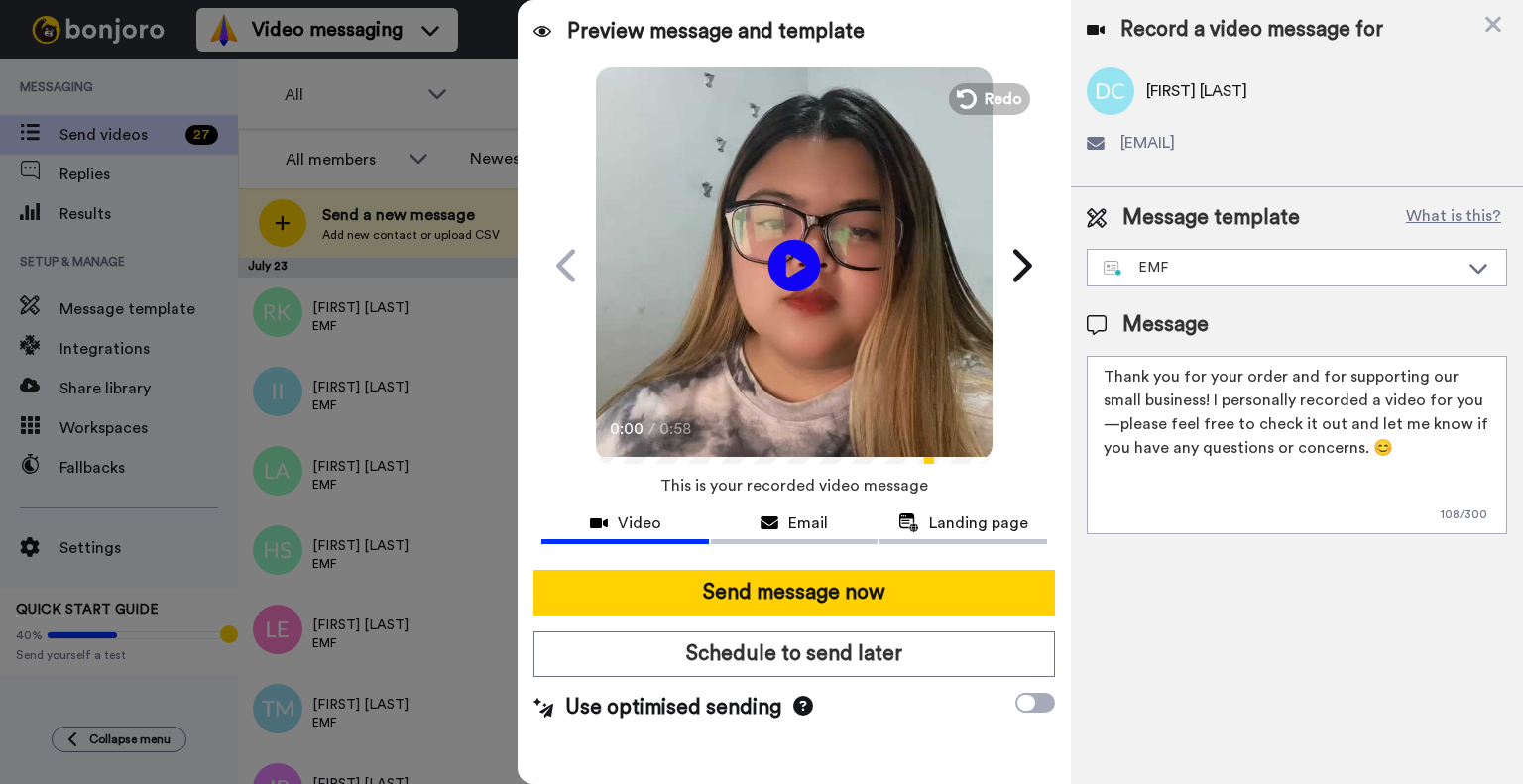 click 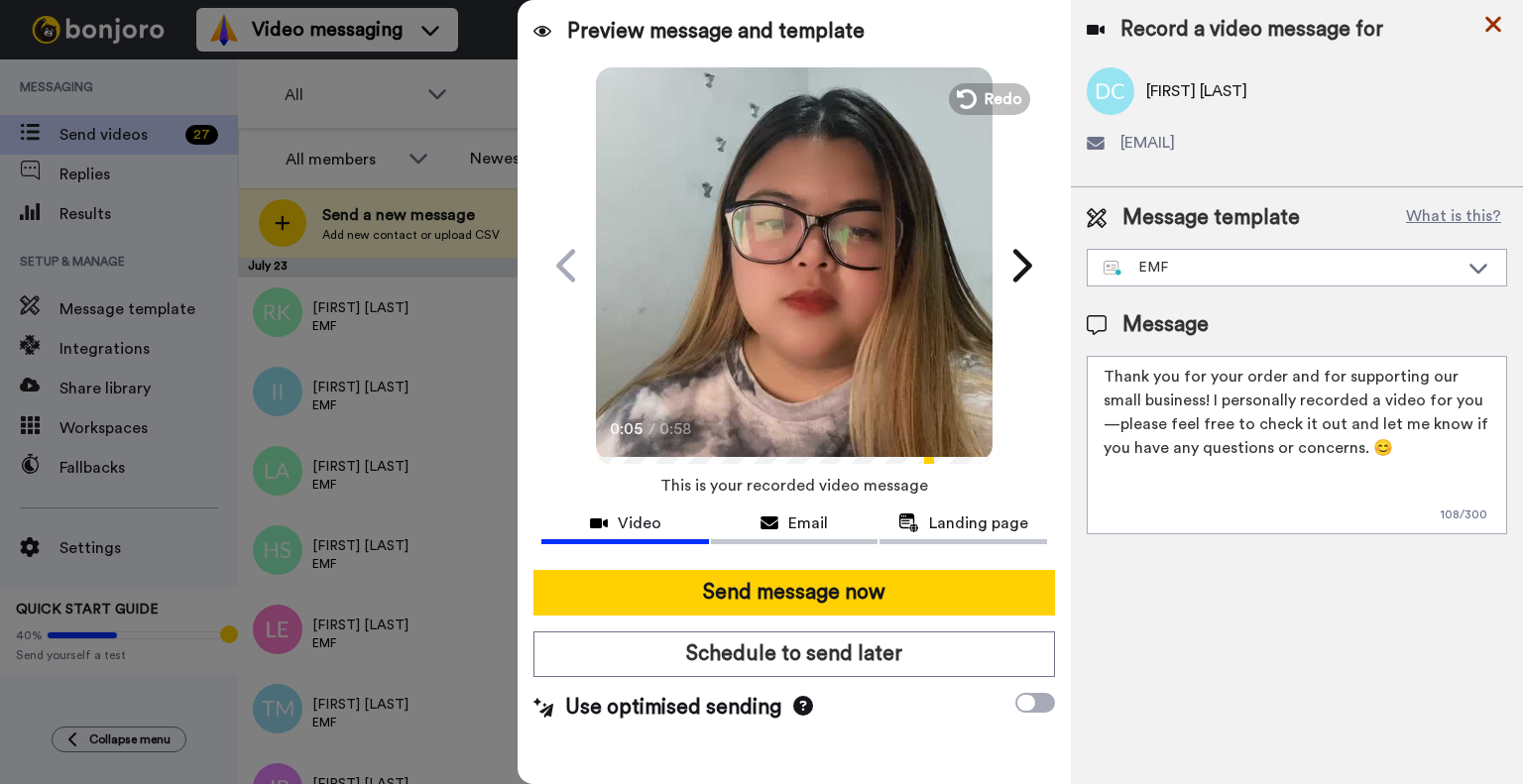 click 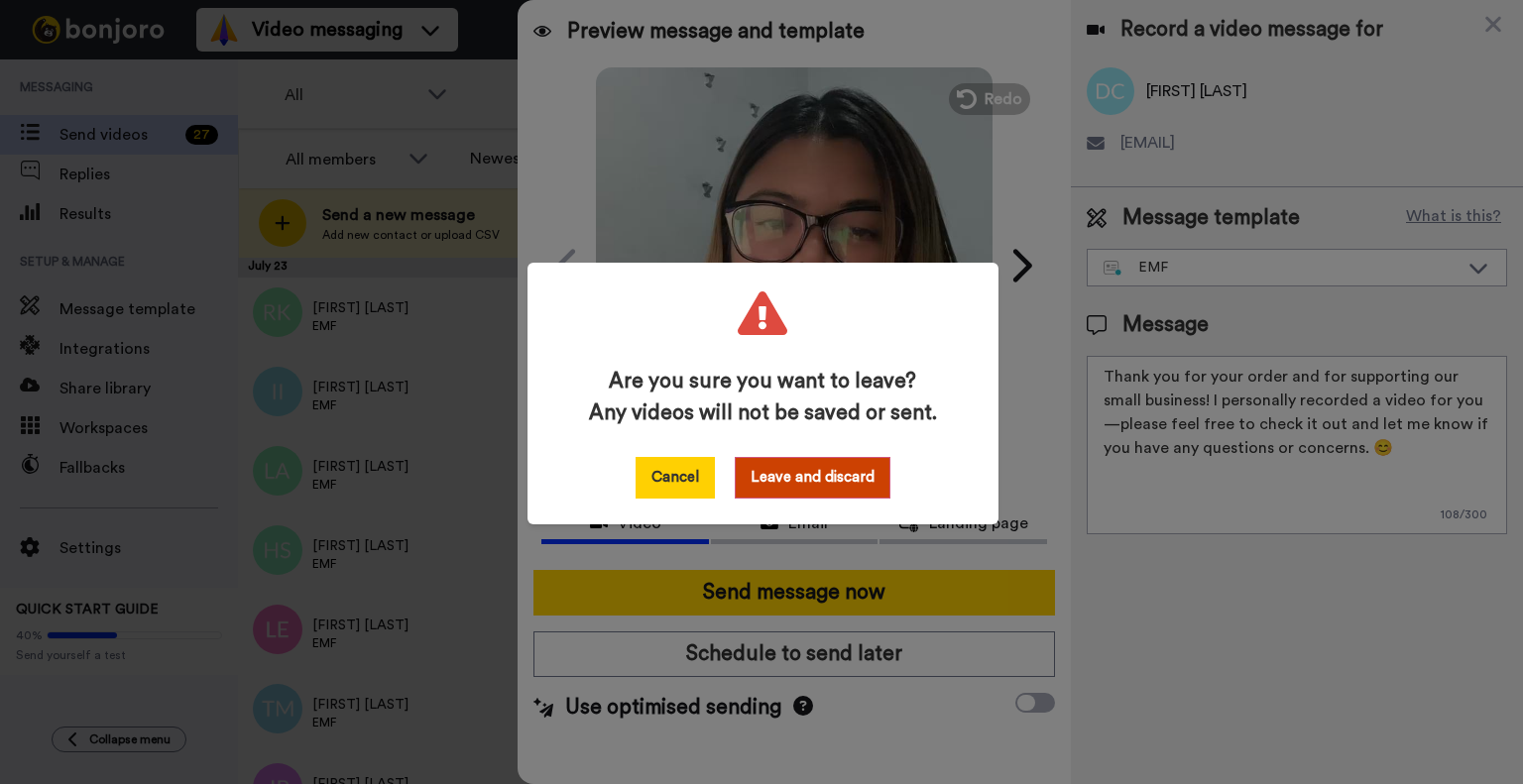 click on "Cancel" at bounding box center (675, 478) 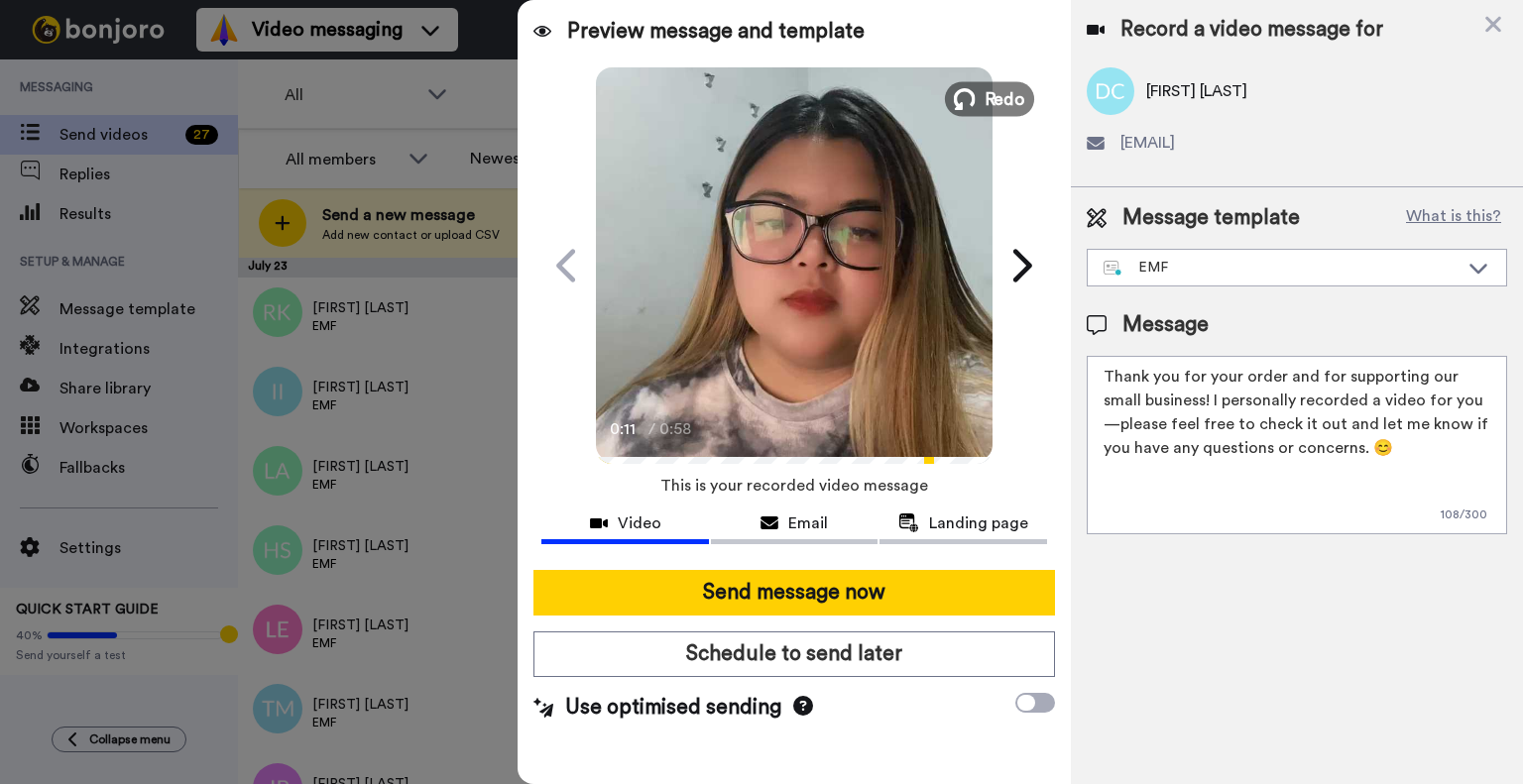 click on "Redo" at bounding box center (1005, 98) 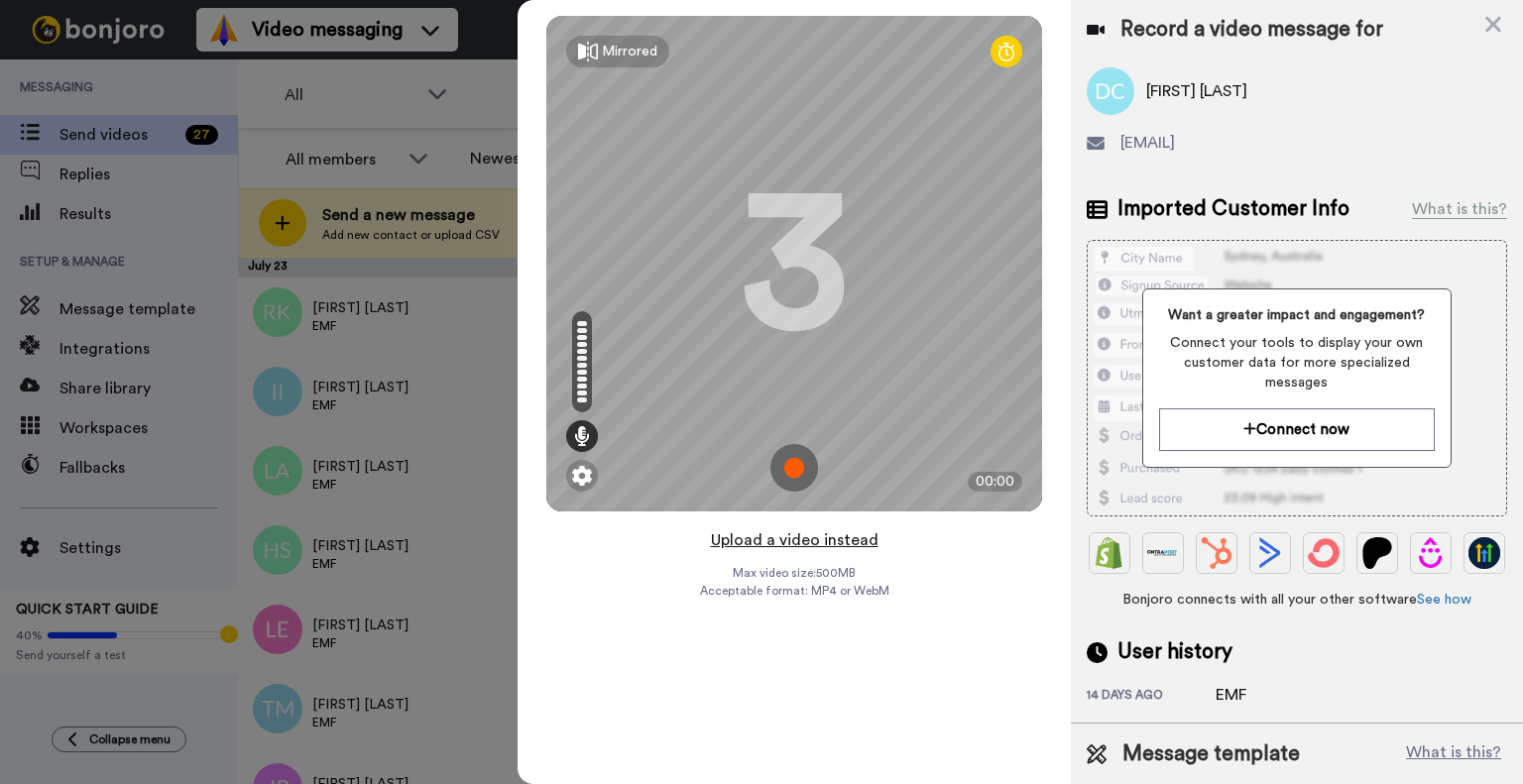 click on "Upload a video instead" at bounding box center (794, 540) 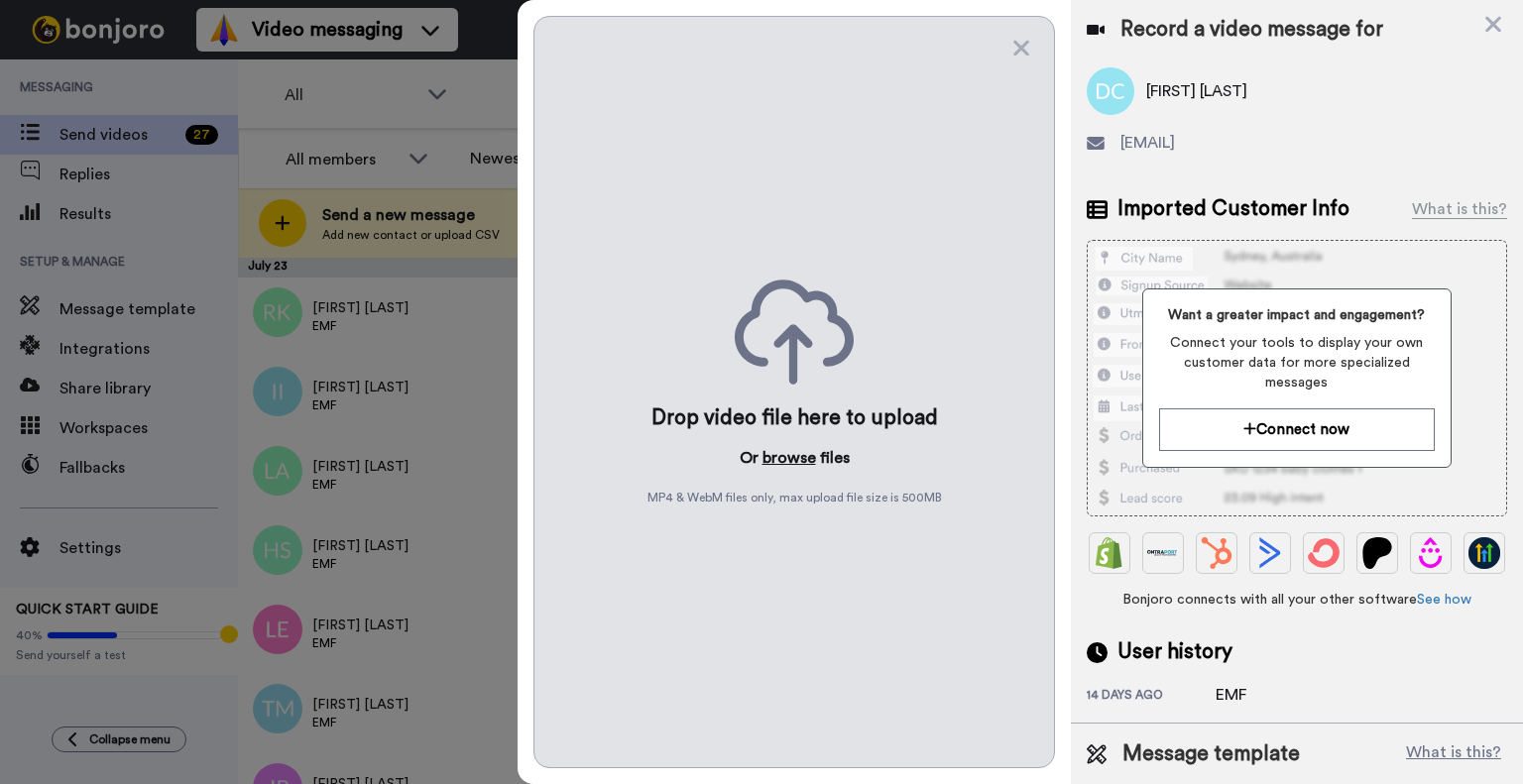 click on "browse" at bounding box center [789, 458] 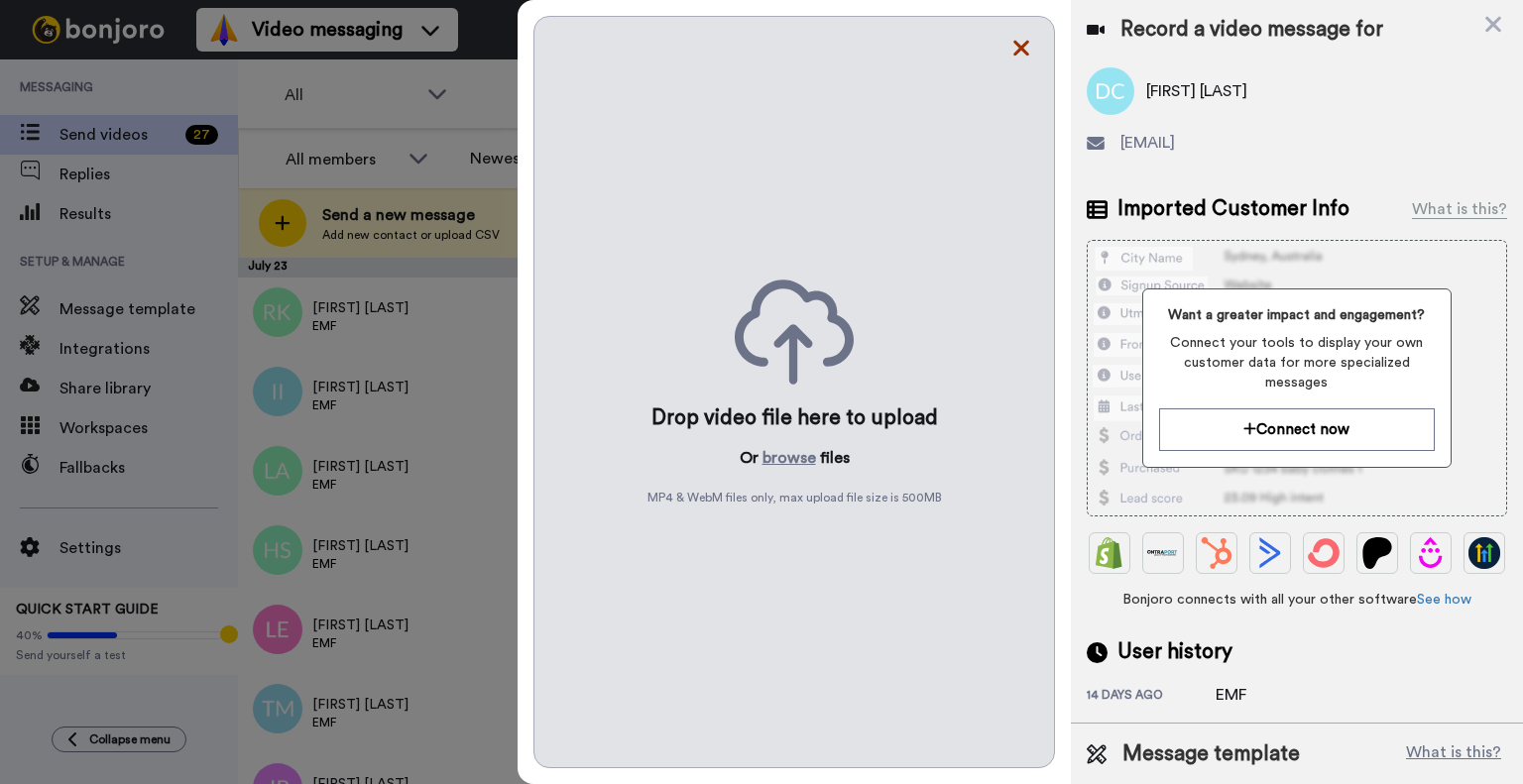 click 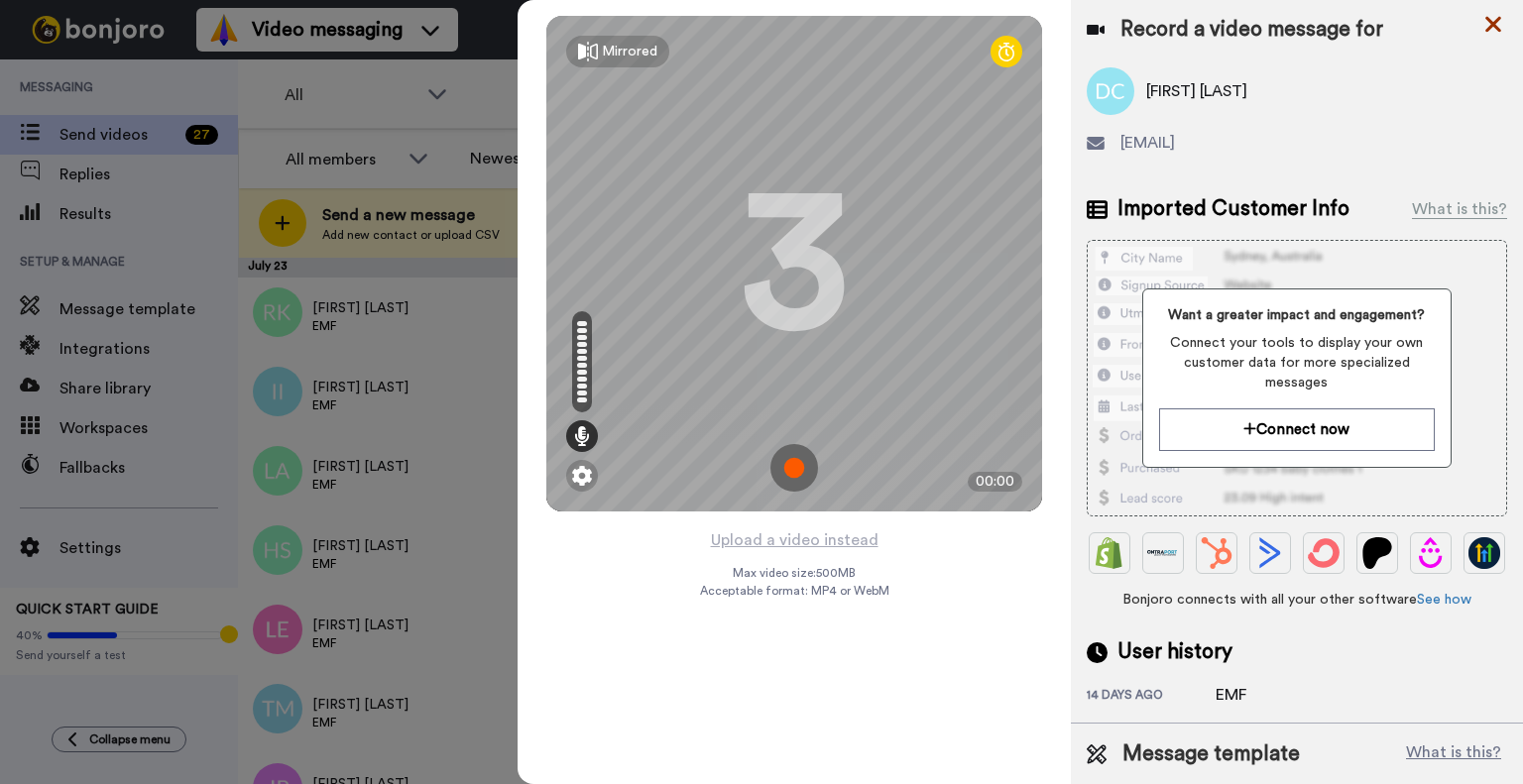click 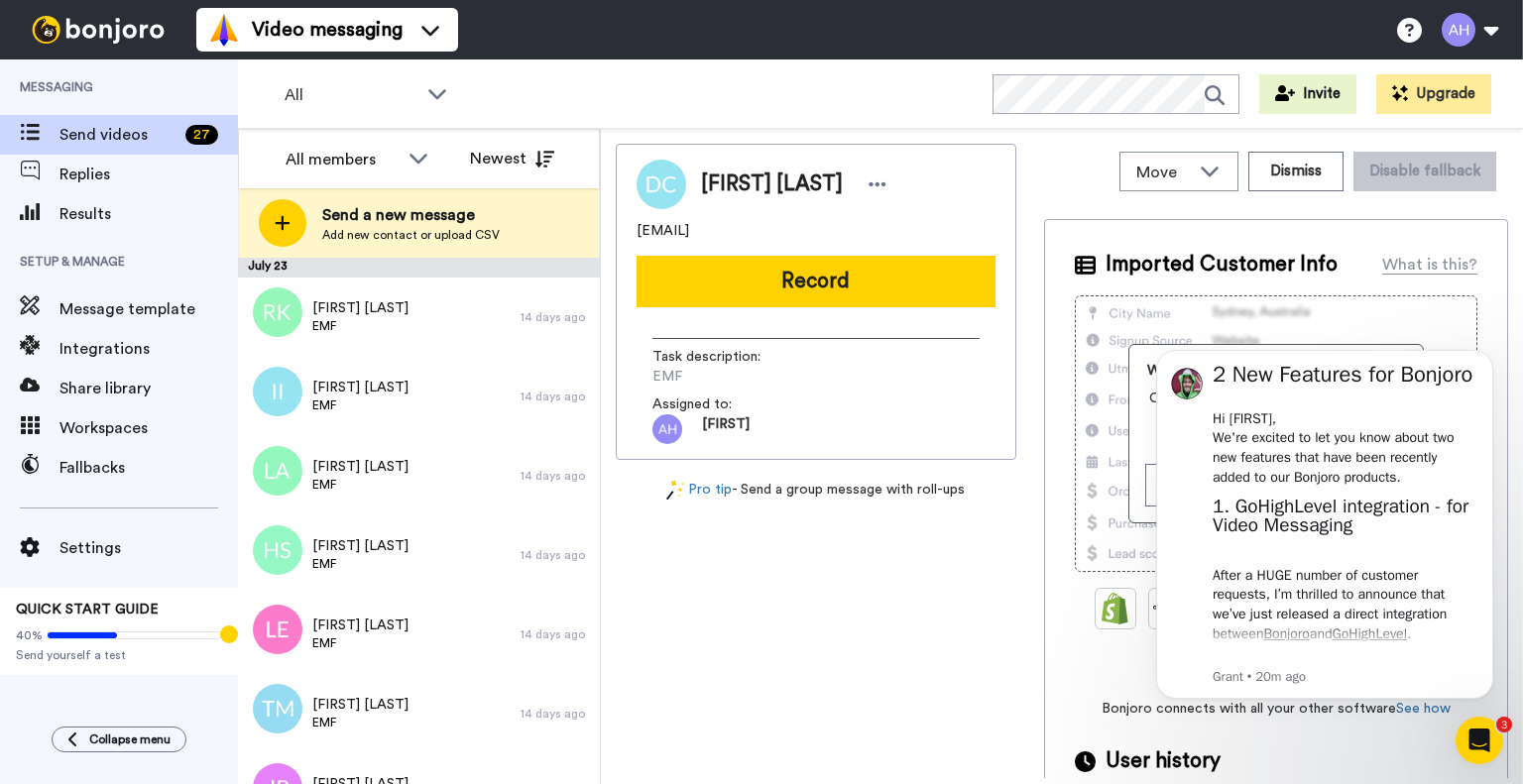 scroll, scrollTop: 0, scrollLeft: 0, axis: both 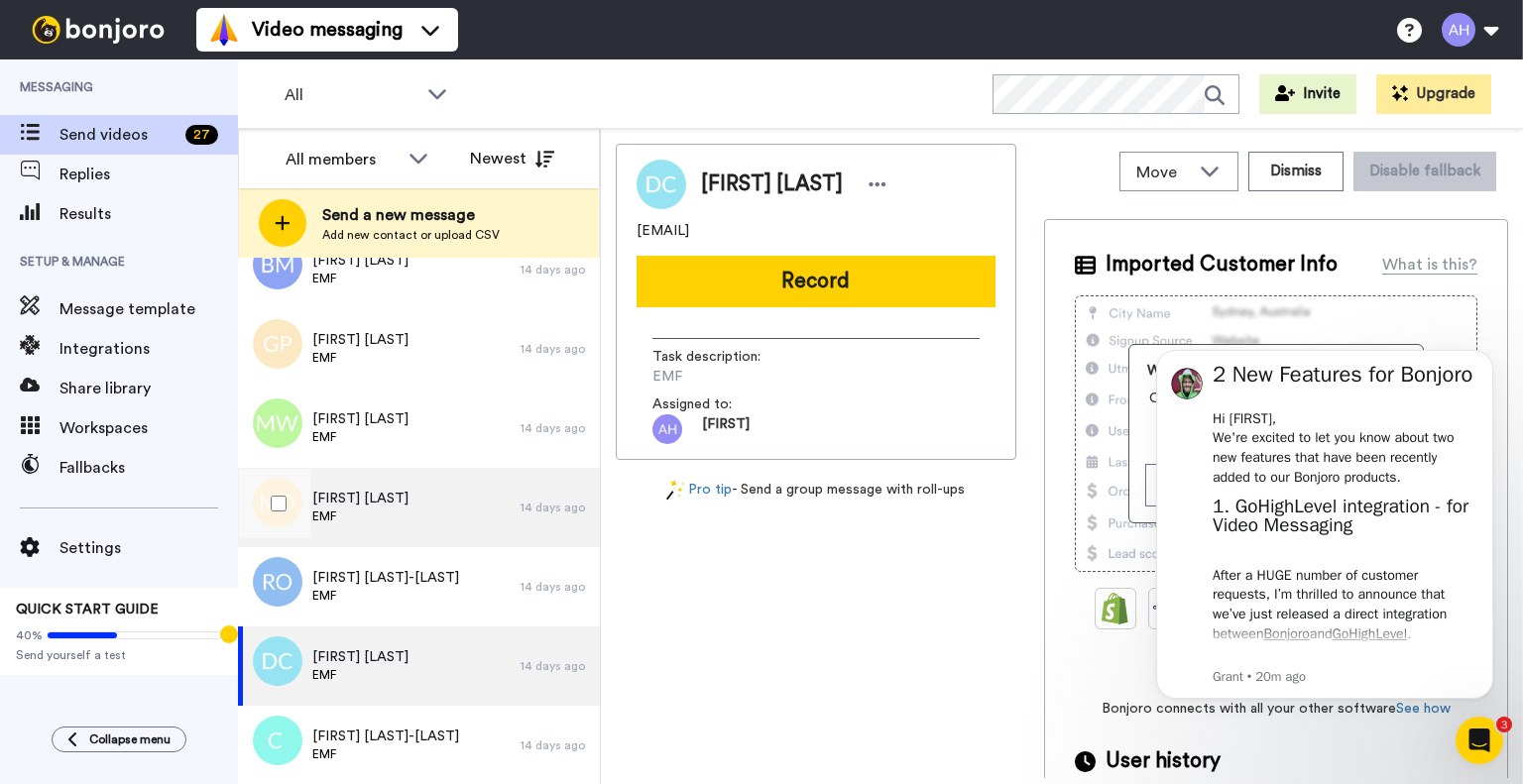 click on "Marnie Dunbar EMF" at bounding box center (379, 507) 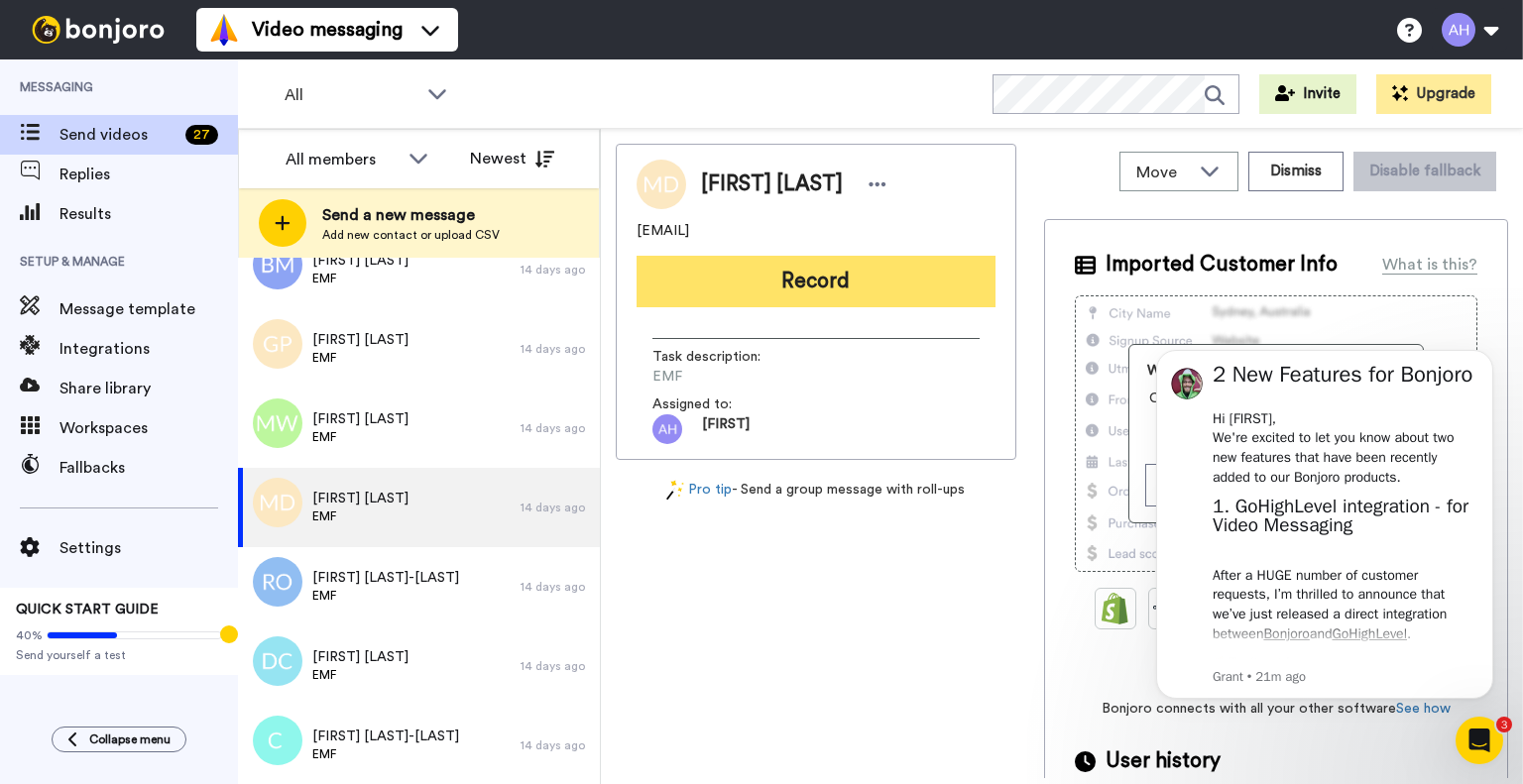 click on "Record" at bounding box center [816, 281] 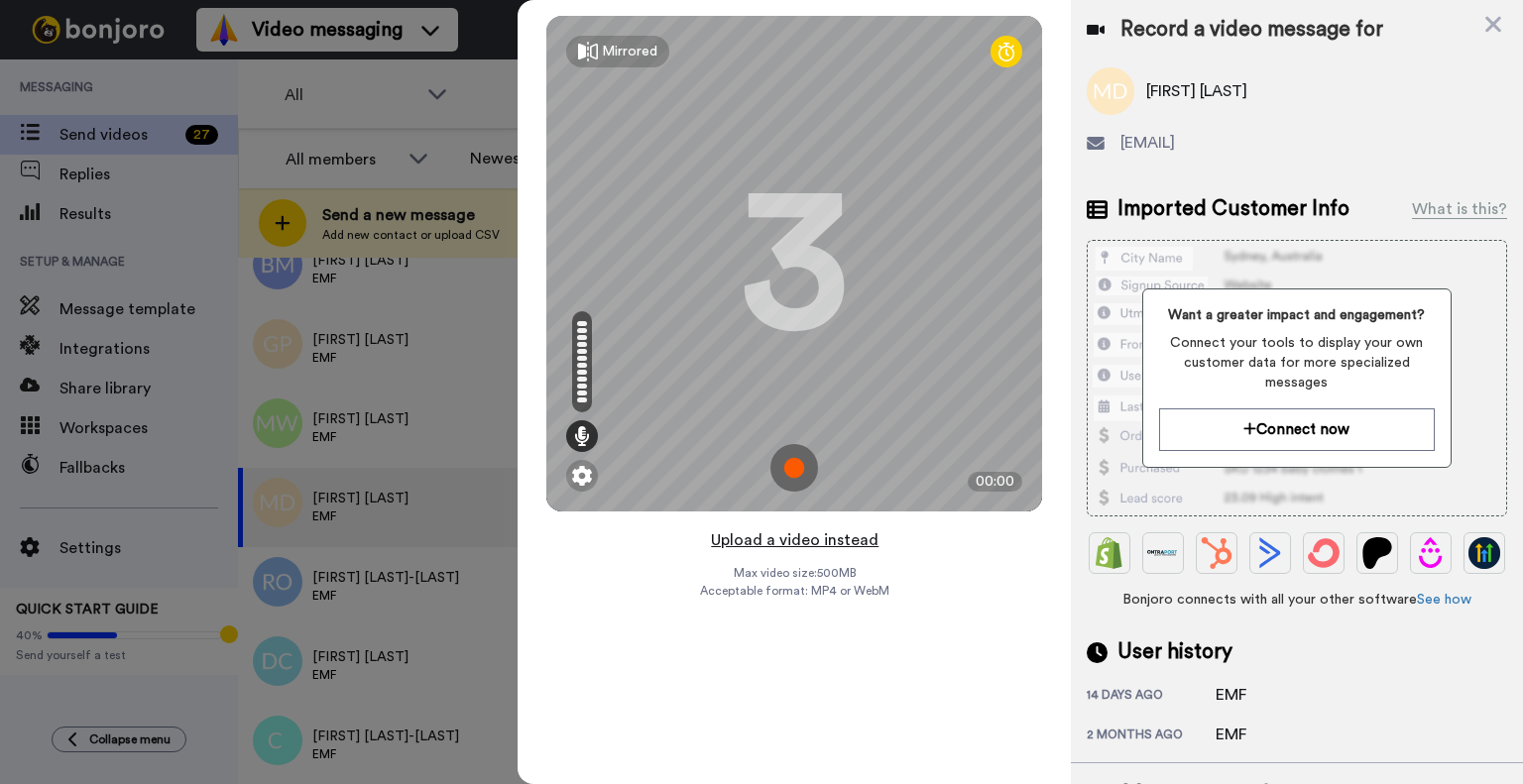 click on "Upload a video instead" at bounding box center (794, 540) 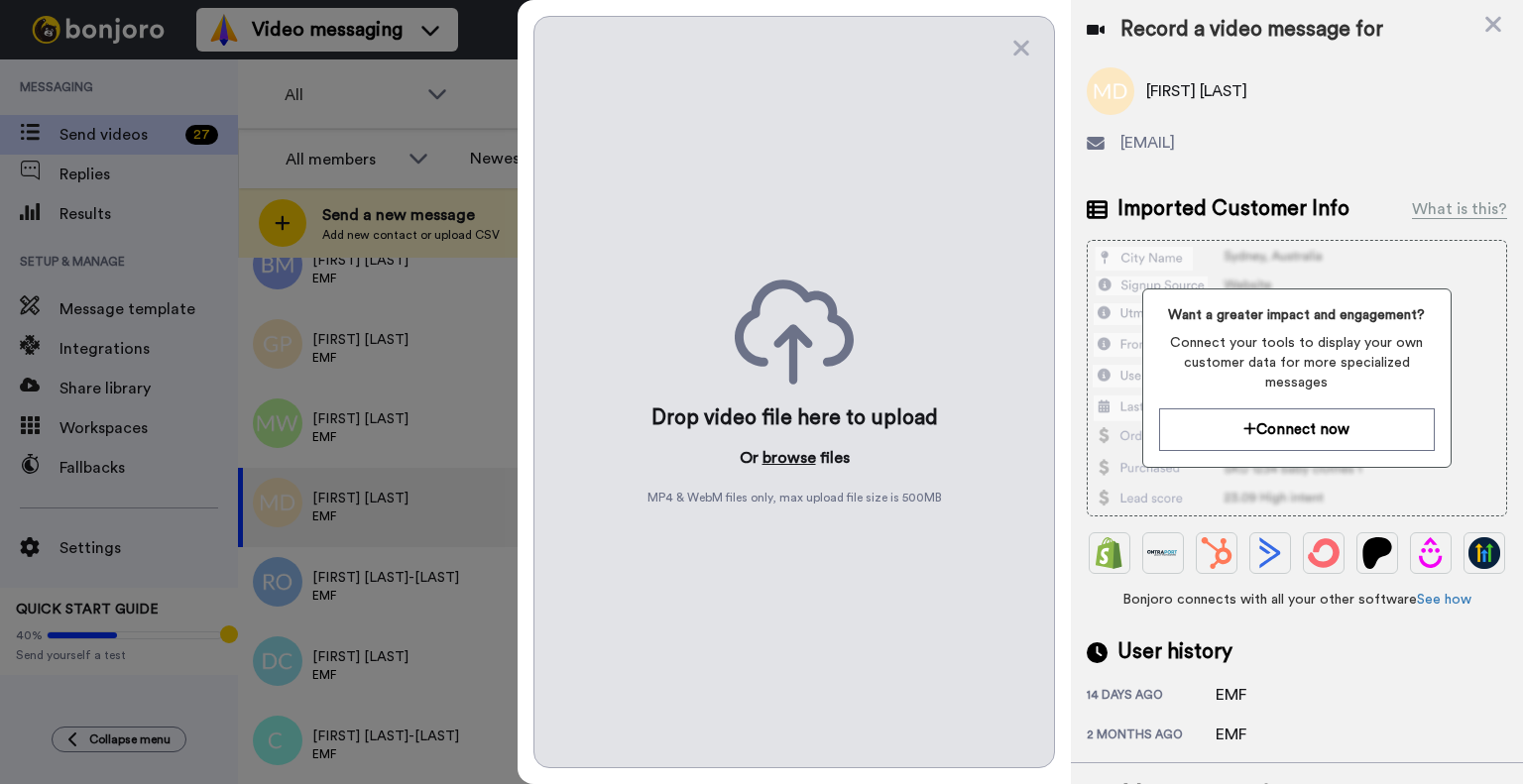 click on "browse" at bounding box center (789, 458) 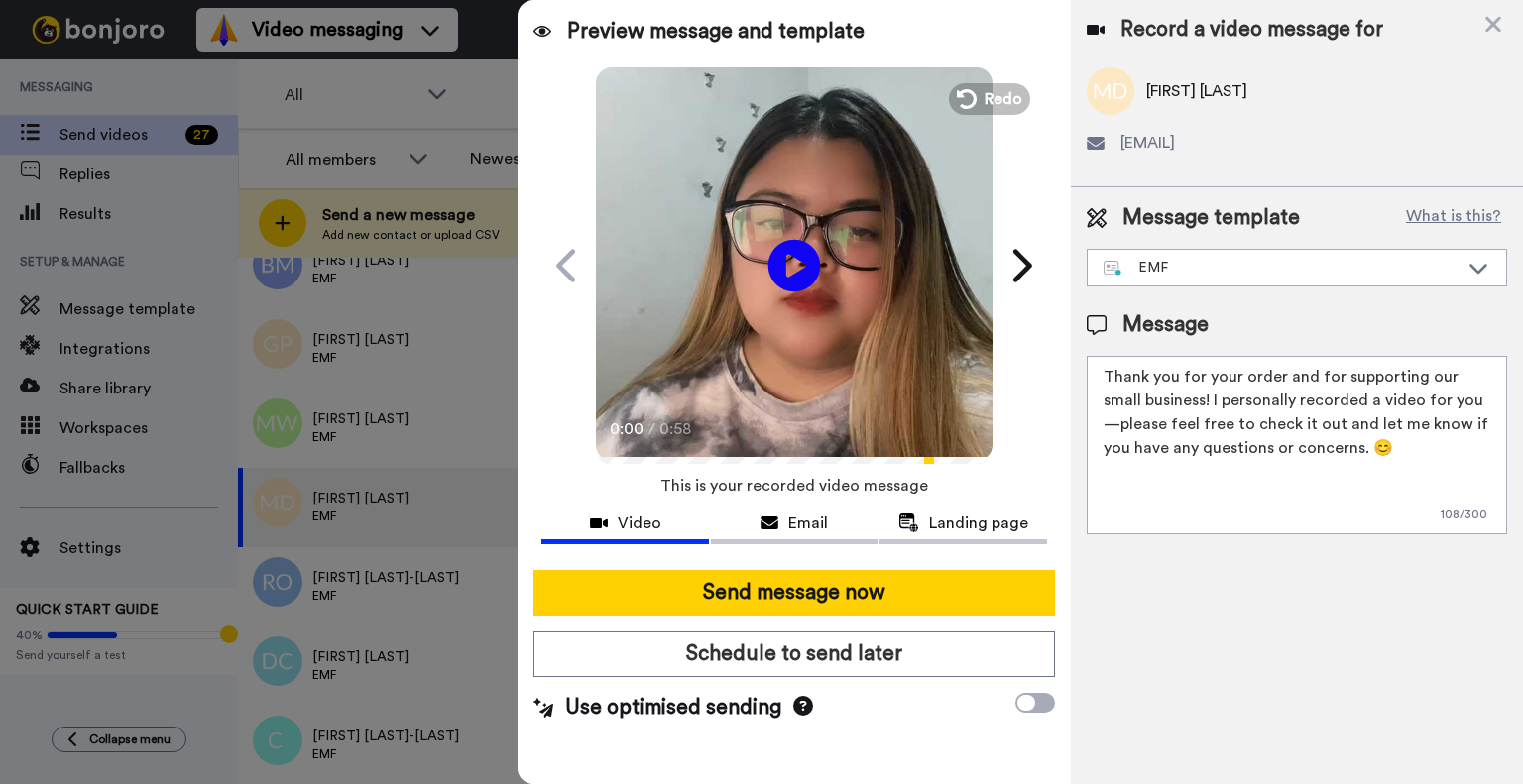 click 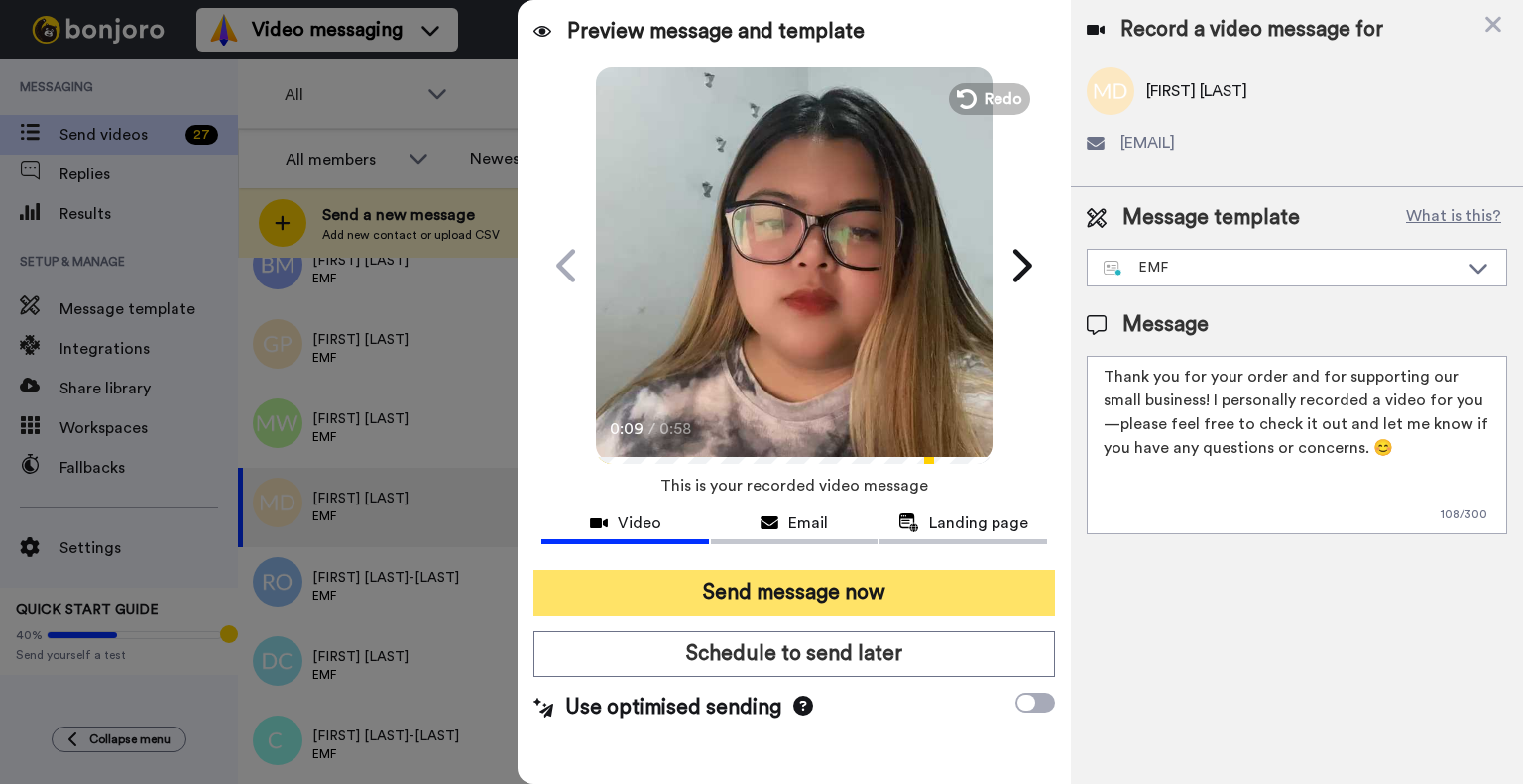 click on "Send message now" at bounding box center (794, 593) 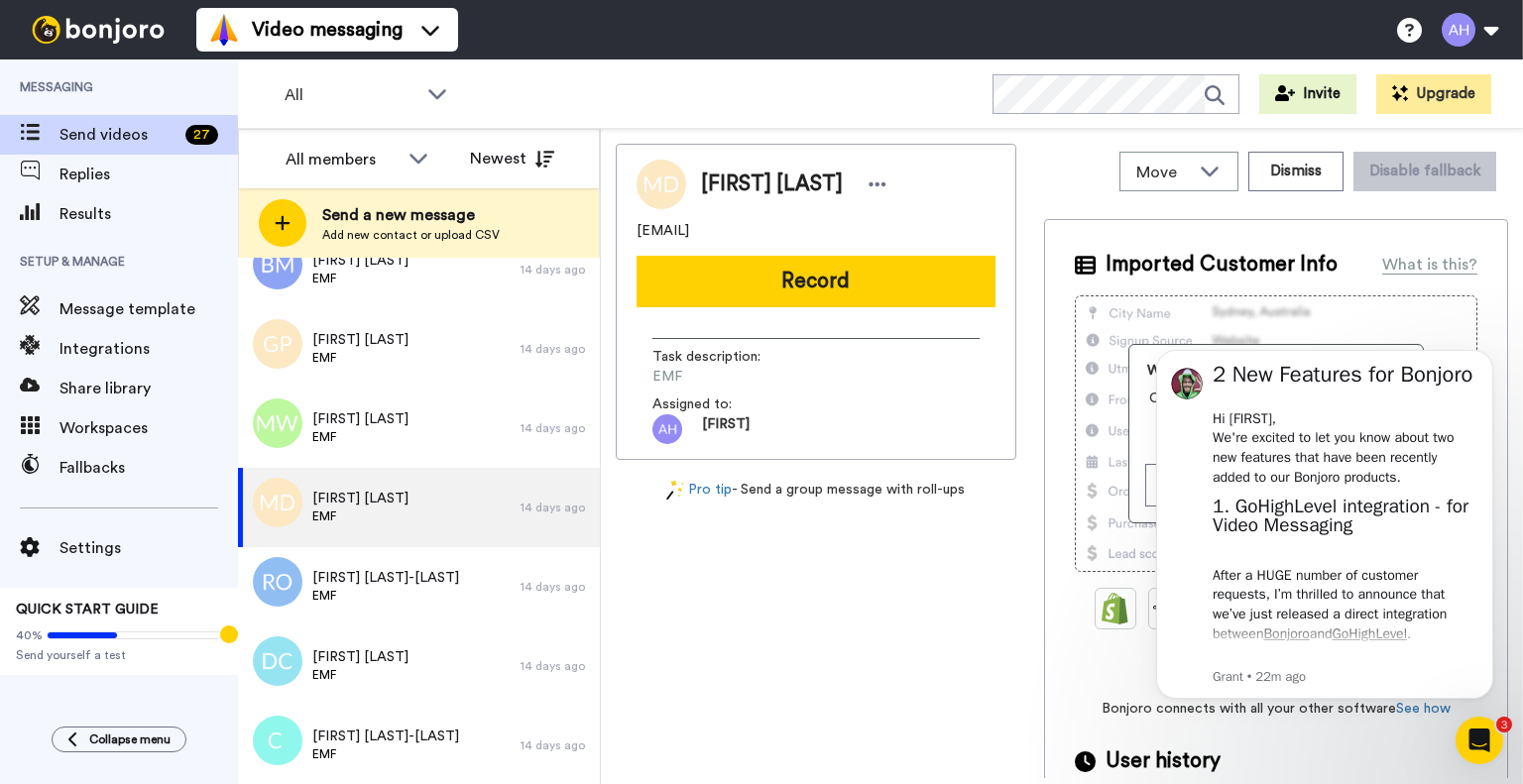 scroll, scrollTop: 0, scrollLeft: 0, axis: both 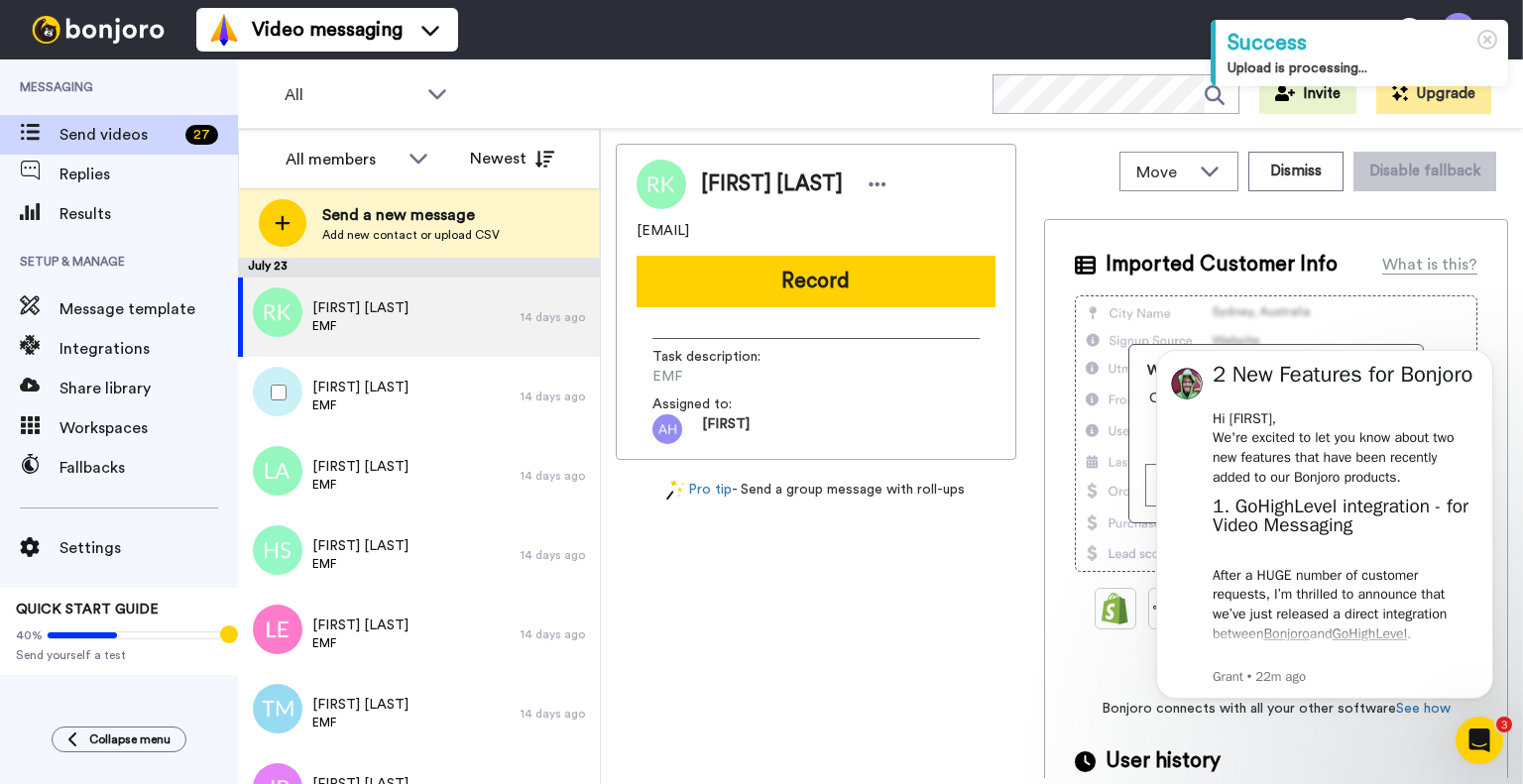 click on "July 23 [FIRST] [LAST] EMF 14 days ago [FIRST] [LAST] EMF 14 days ago [FIRST] [LAST] EMF 14 days ago [FIRST] [LAST] EMF 14 days ago [FIRST] [LAST] EMF 14 days ago [FIRST] [LAST] EMF 14 days ago [FIRST] [LAST] EMF 14 days ago [FIRST] [LAST] EMF 14 days ago [FIRST] [LAST] EMF 14 days ago [FIRST] [LAST] EMF 14 days ago [FIRST] [LAST] EMF 14 days ago [FIRST] [LAST] EMF 14 days ago [FIRST] [LAST] EMF 14 days ago [FIRST] [LAST] EMF 14 days ago [FIRST] [LAST] EMF 14 days ago [FIRST] [LAST] EMF 14 days ago [FIRST] [LAST] EMF 14 days ago [FIRST] [LAST] EMF 14 days ago [FIRST] [LAST] EMF 14 days ago [FIRST] [LAST] EMF 14 days ago [FIRST] [LAST] EMF 14 days ago [FIRST] [LAST] EMF 14 days ago [FIRST] [LAST] EMF 14 days ago [FIRST] [LAST] EMF 14 days ago" at bounding box center (418, 520) 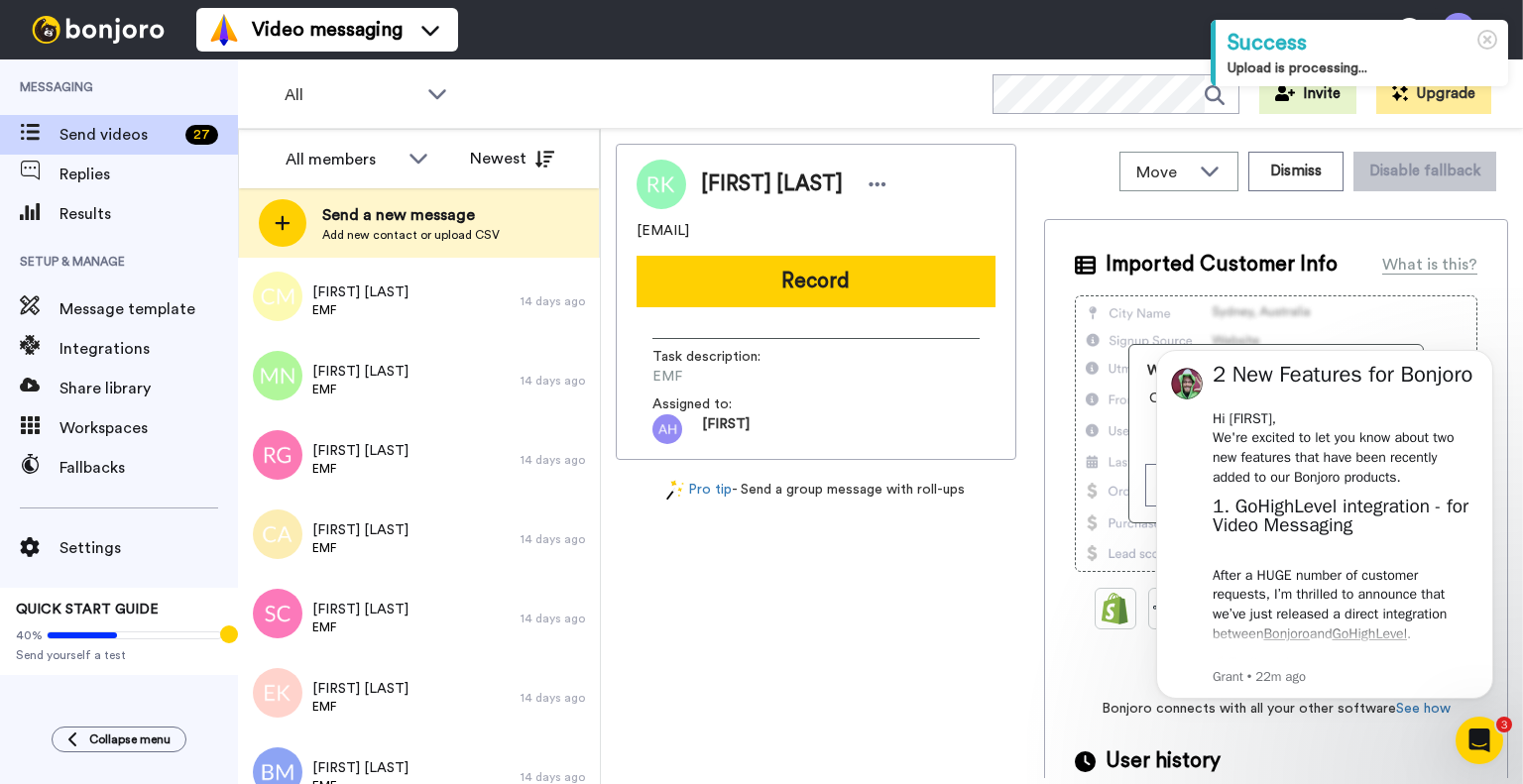 scroll, scrollTop: 1475, scrollLeft: 0, axis: vertical 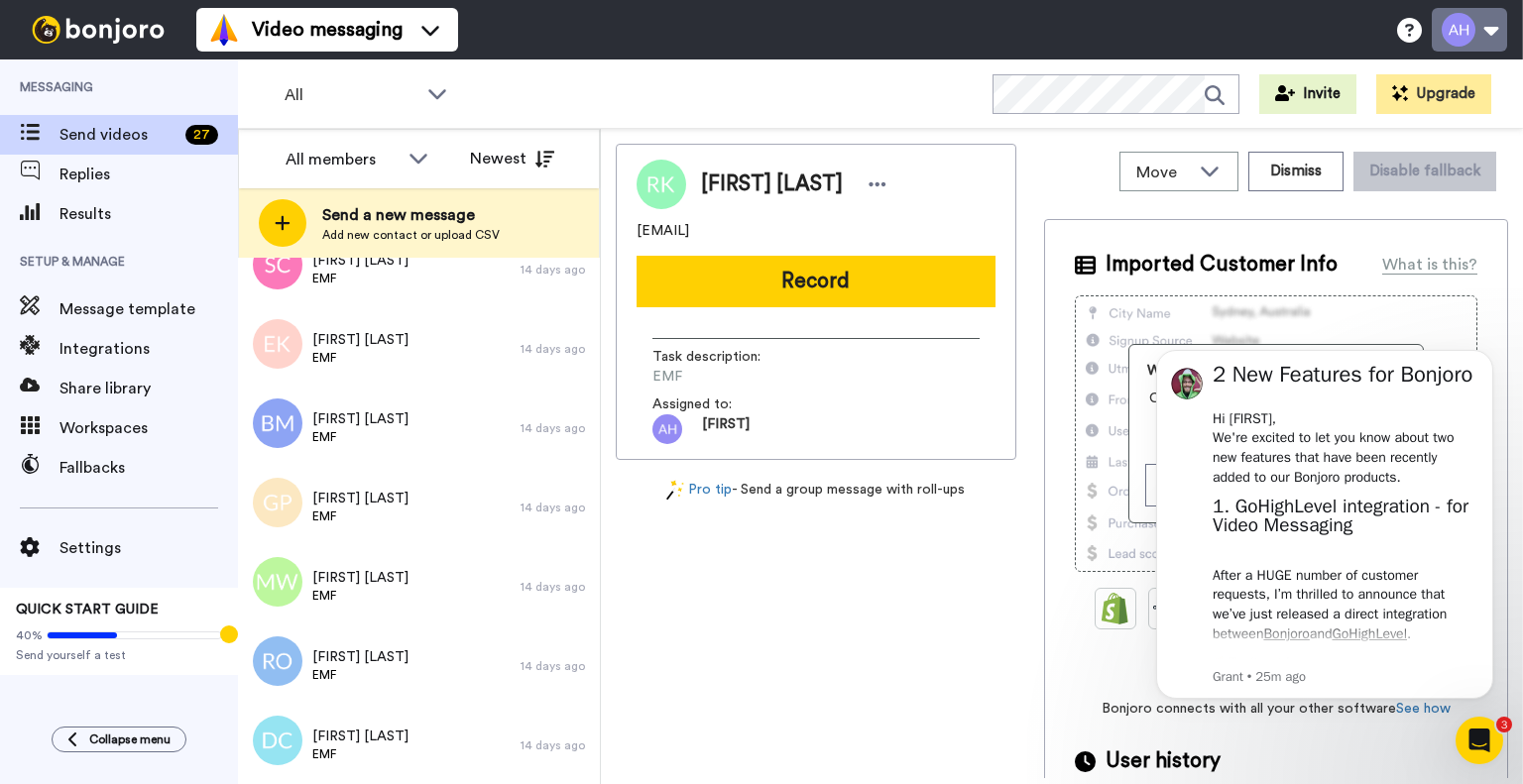 click at bounding box center (1469, 30) 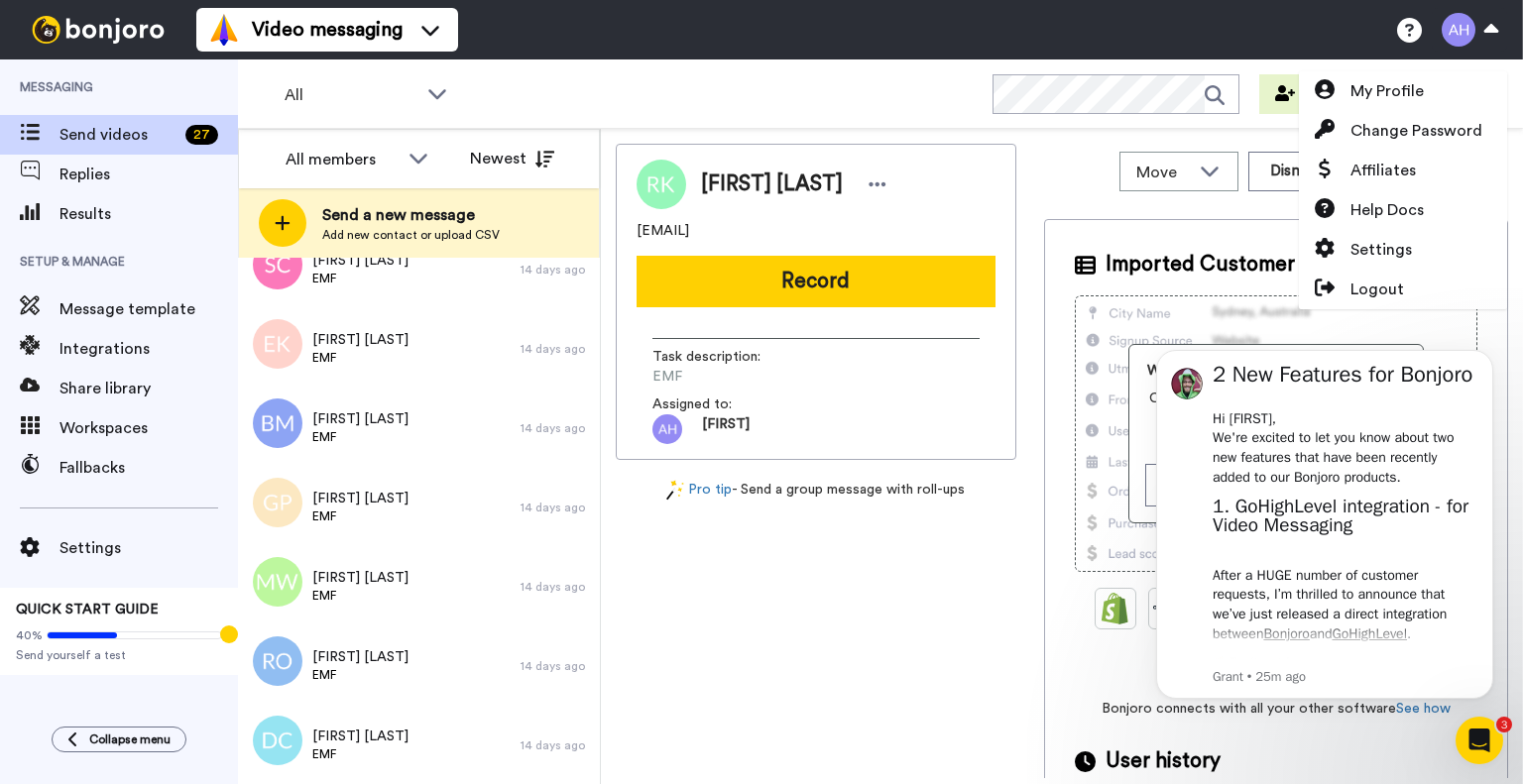 click on "Video messaging Switch to Video messaging Testimonials Try me for free! Settings Discover Help & Support Case studies Bonjoro Tools Help docs Settings My Profile Change Password Affiliates Help Docs Settings Logout" at bounding box center [860, 30] 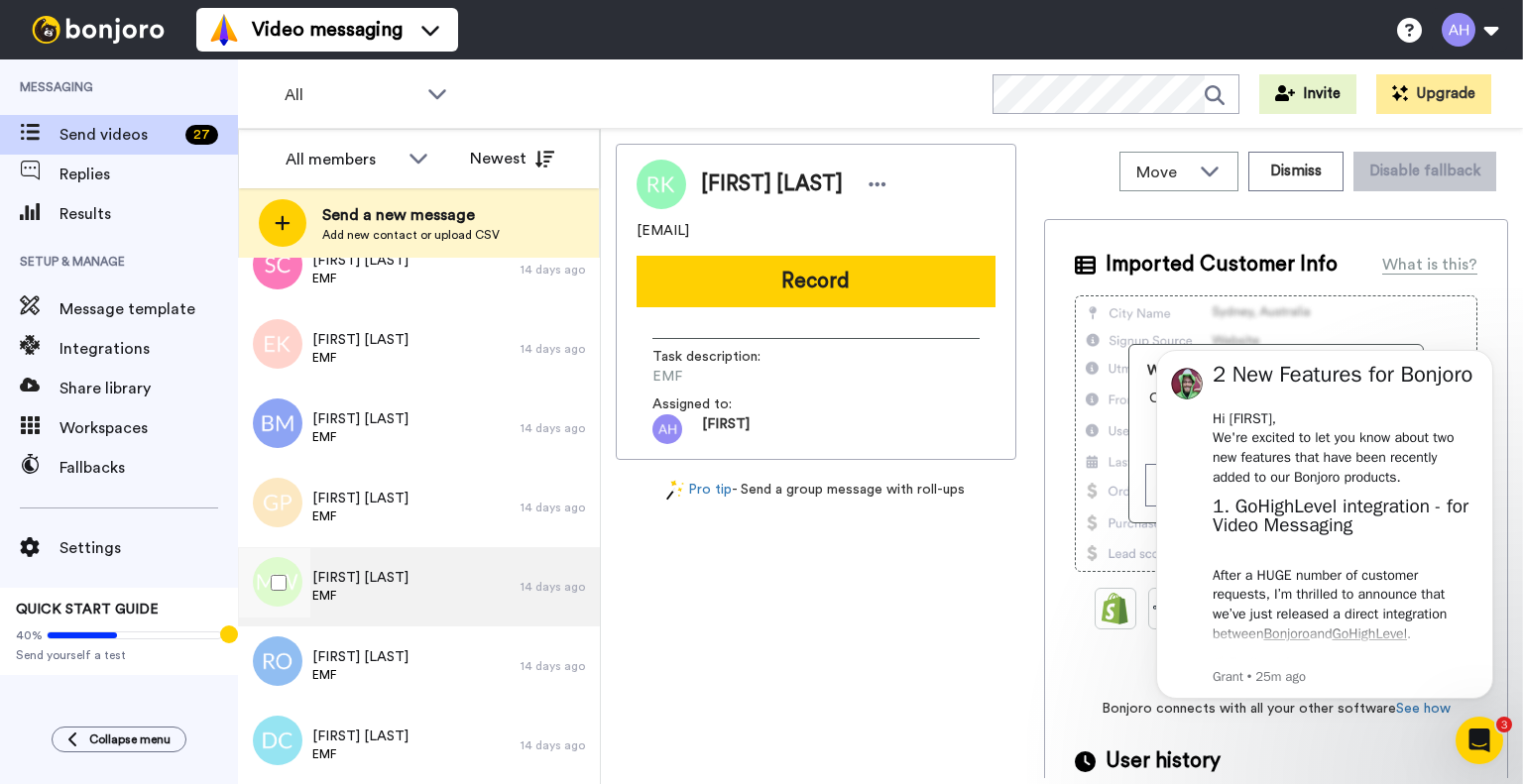 click on "[FIRST] [LAST] EMF" at bounding box center [379, 587] 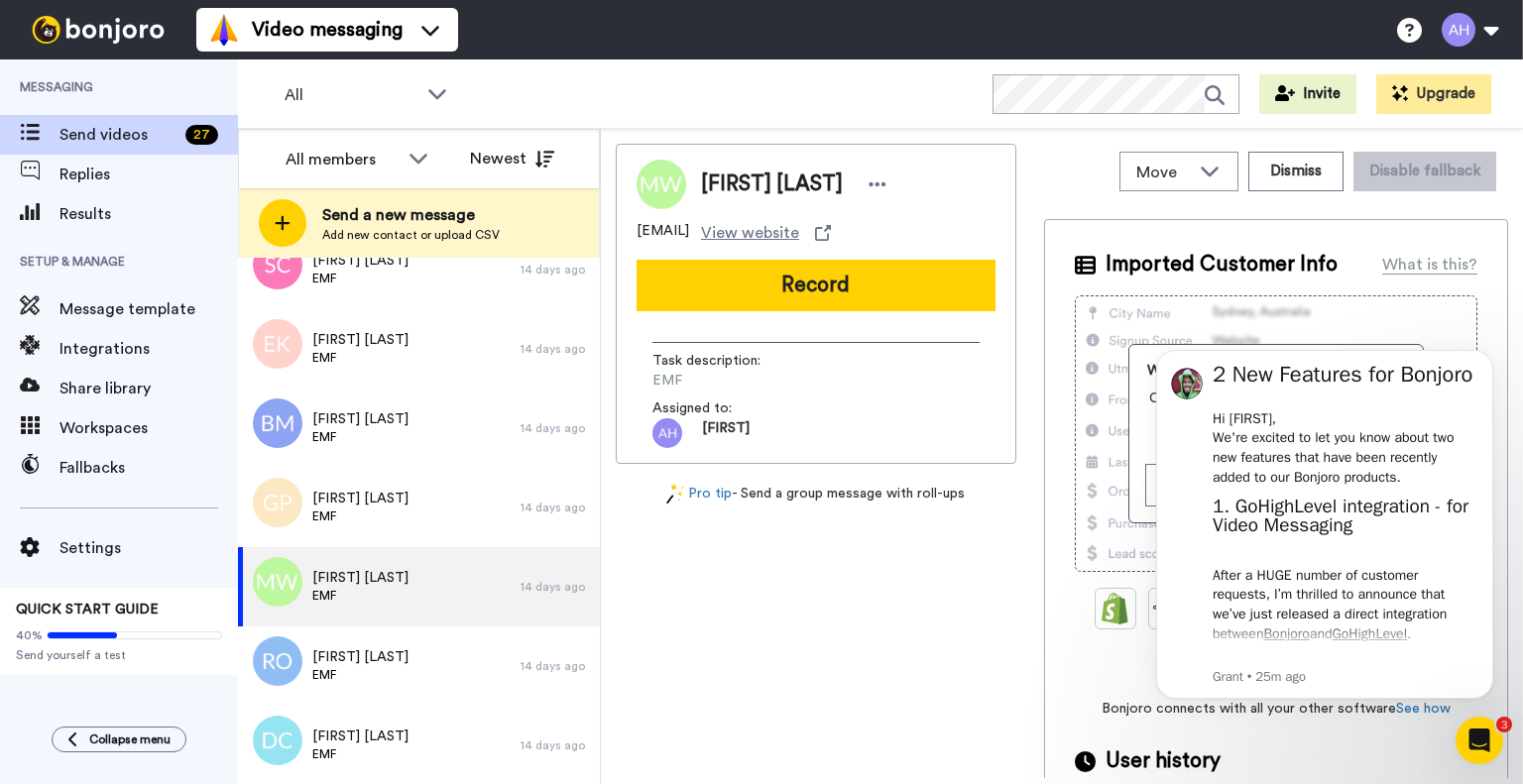 click on "[FIRST] [LAST] [EMAIL] View website Record Task description : EMF Assigned to: [FIRST]" at bounding box center [816, 303] 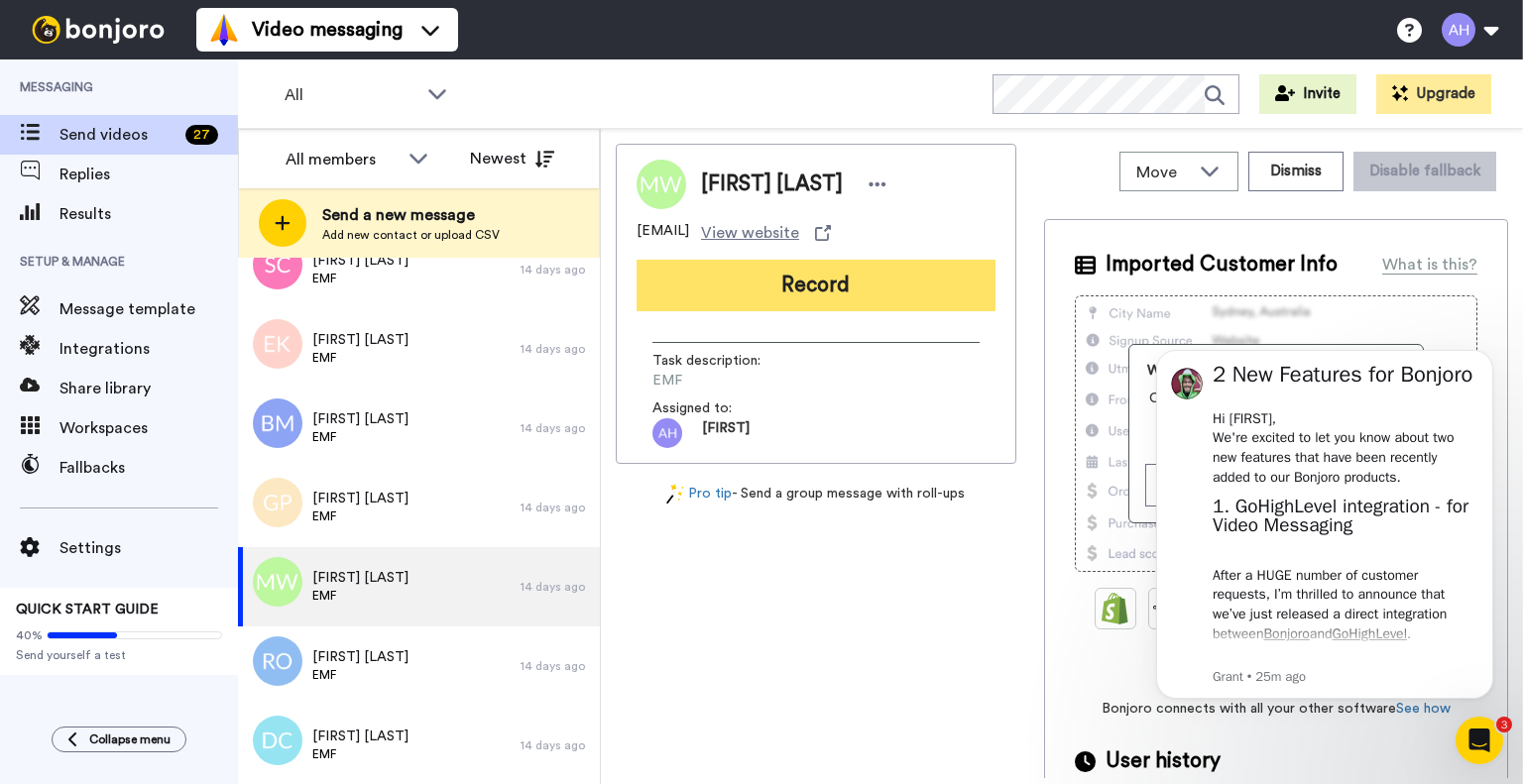 click on "Record" at bounding box center [816, 285] 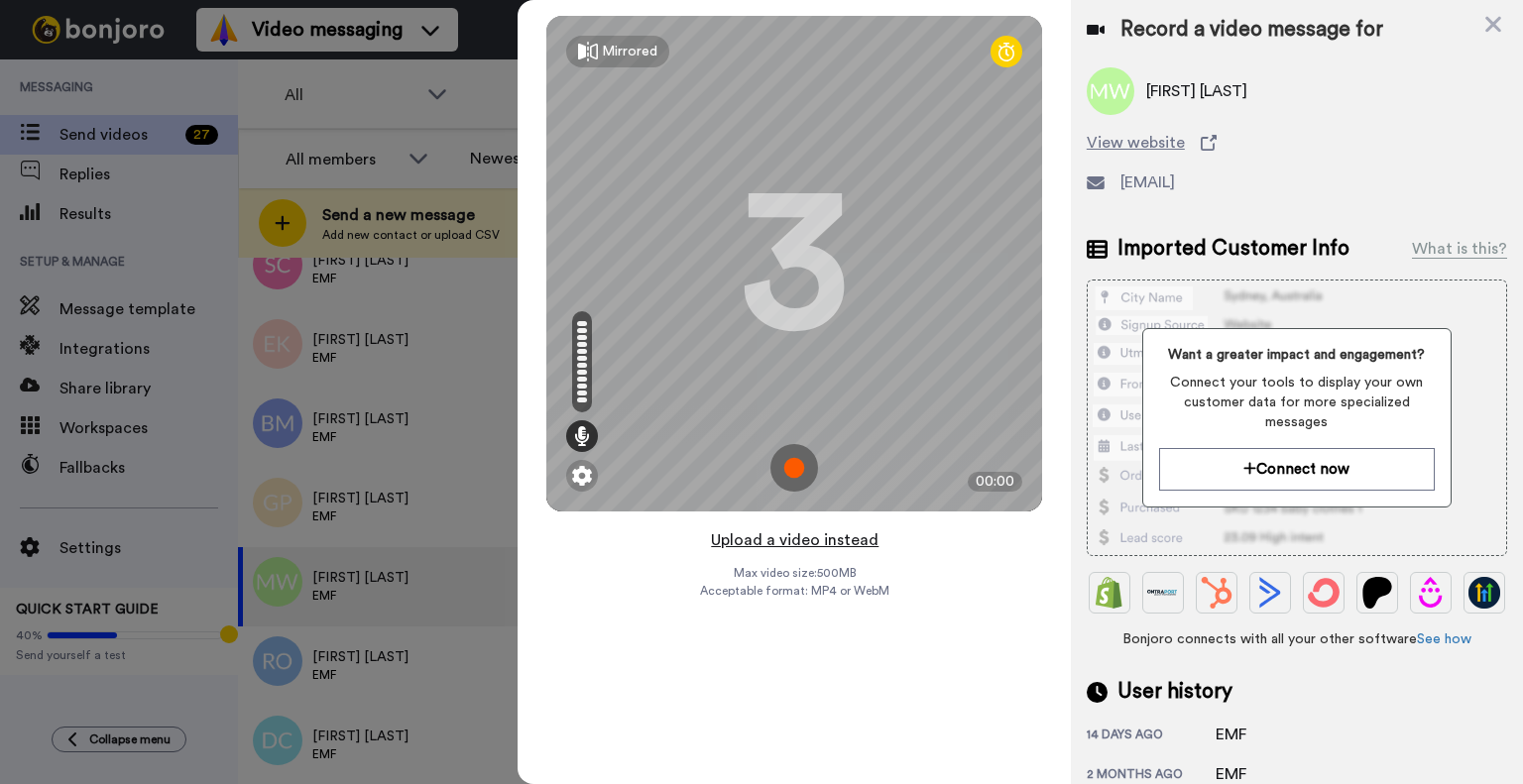 click on "Upload a video instead" at bounding box center (794, 540) 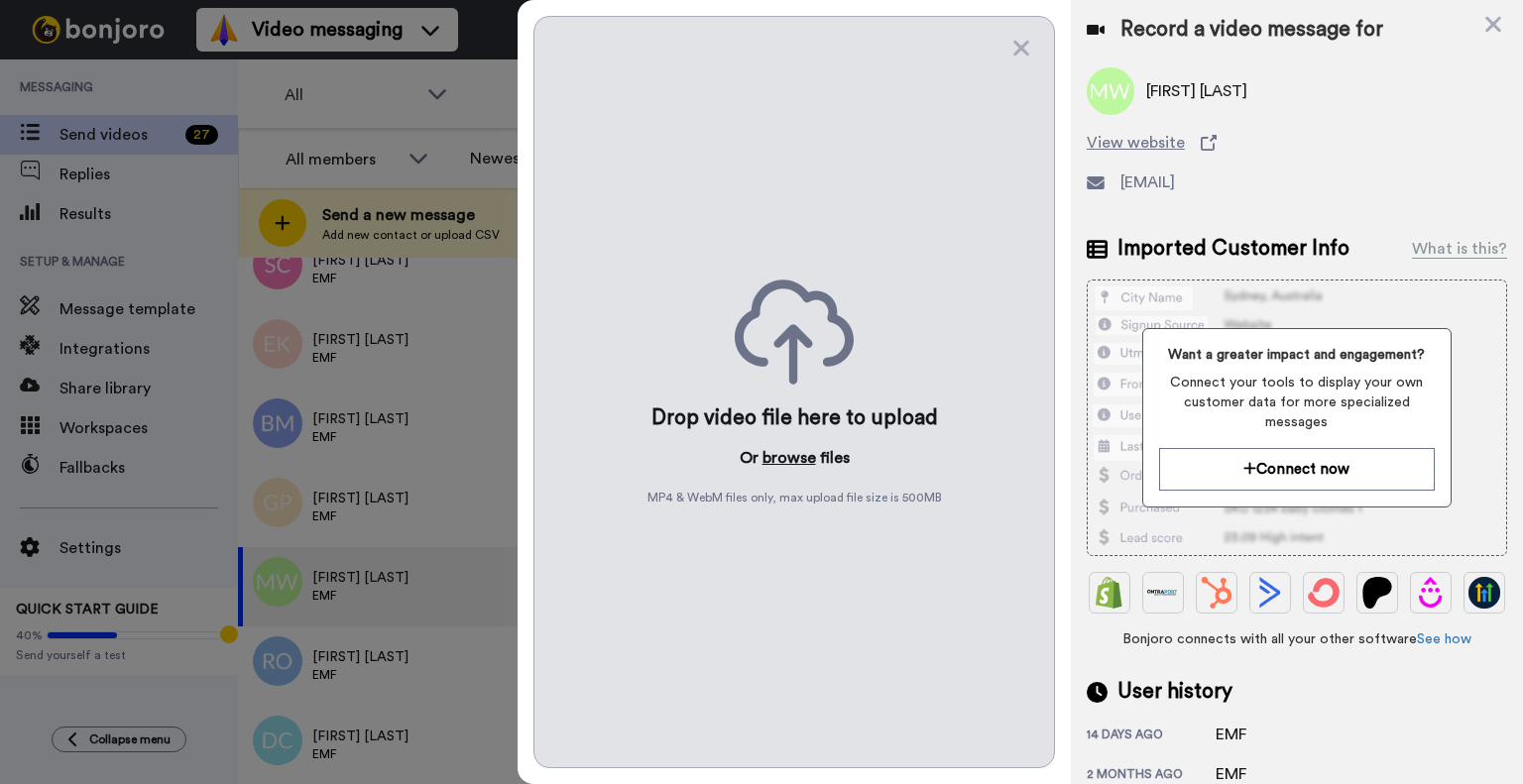 click on "browse" at bounding box center [789, 458] 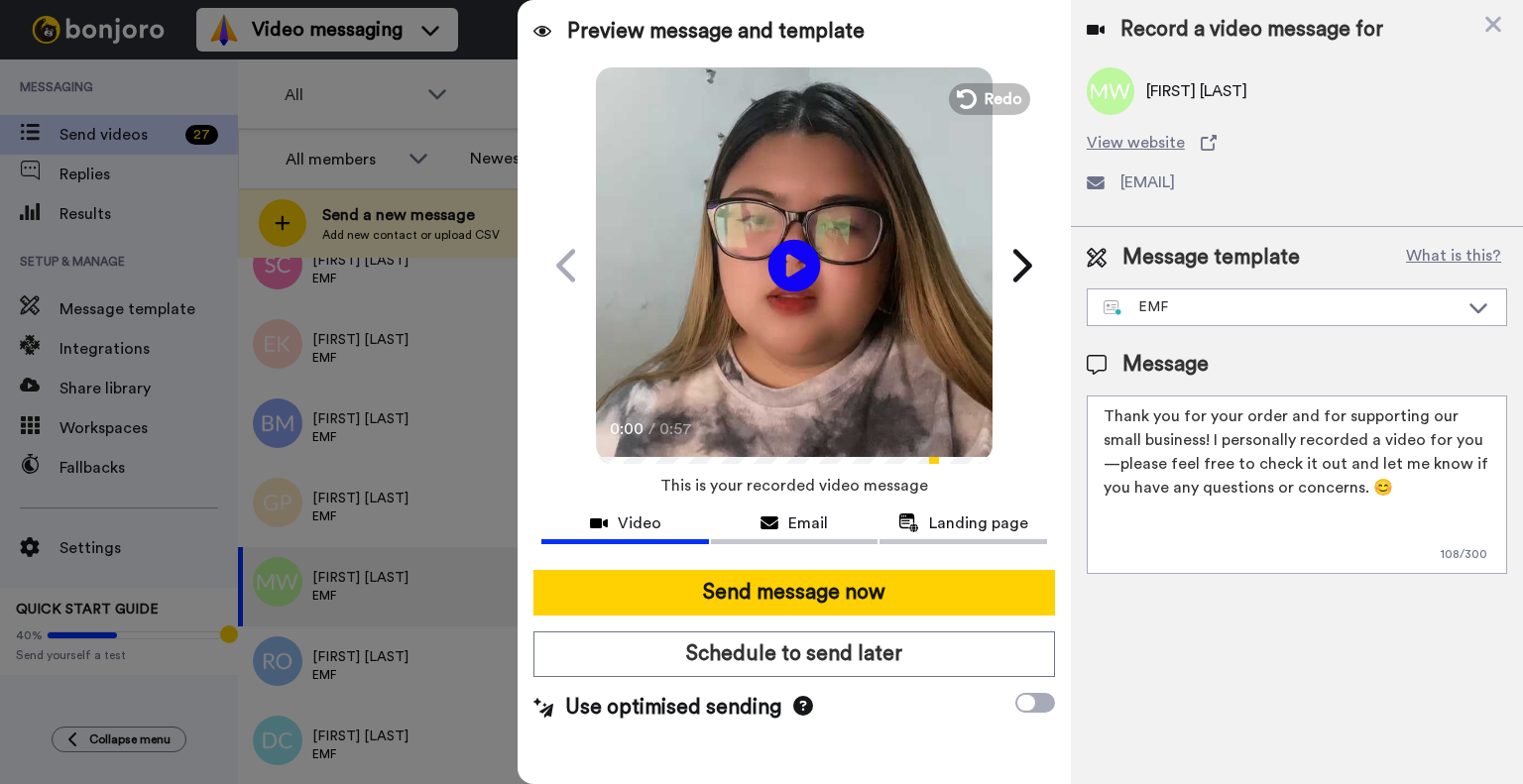 click on "Play/Pause" 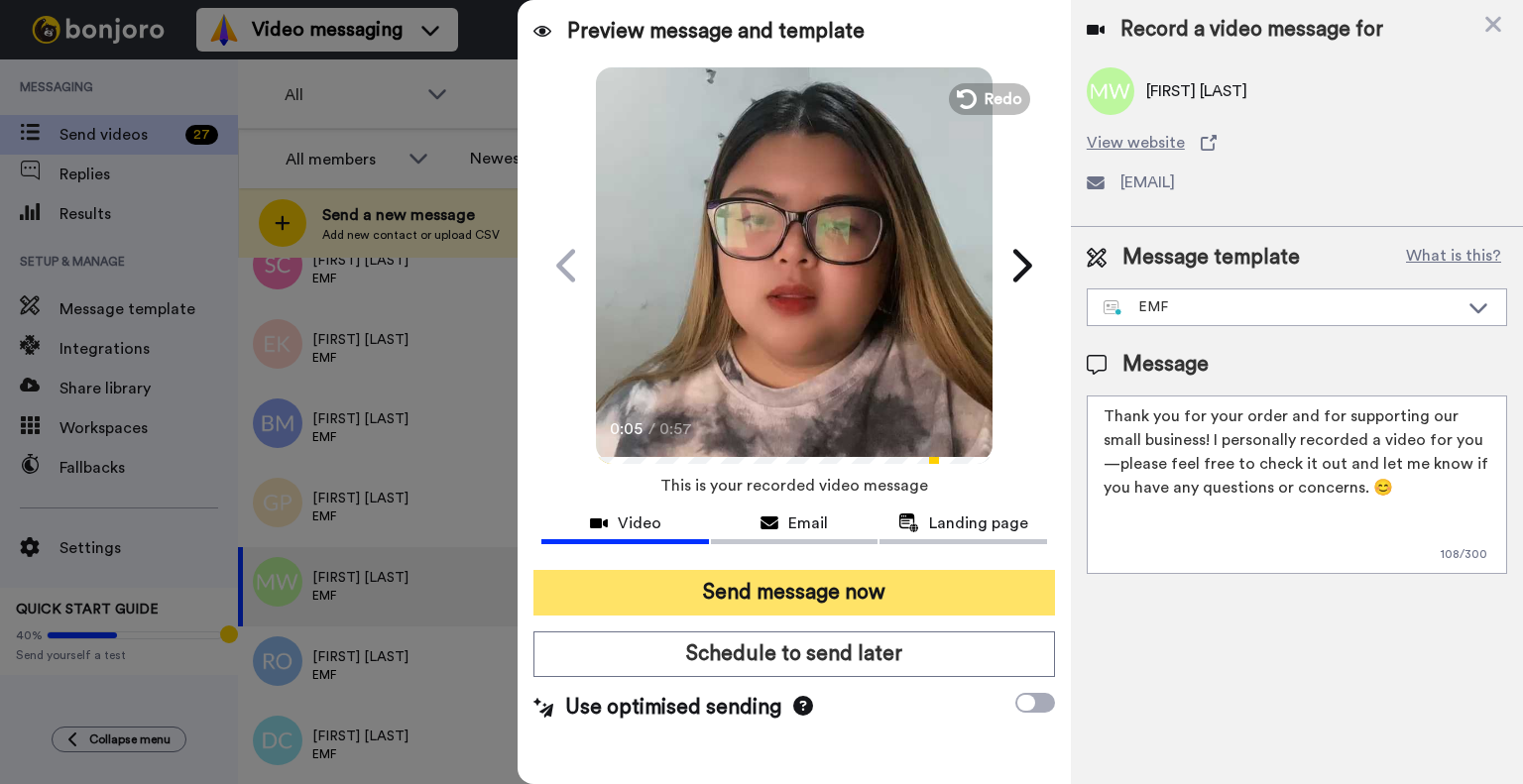 click on "Send message now" at bounding box center [794, 593] 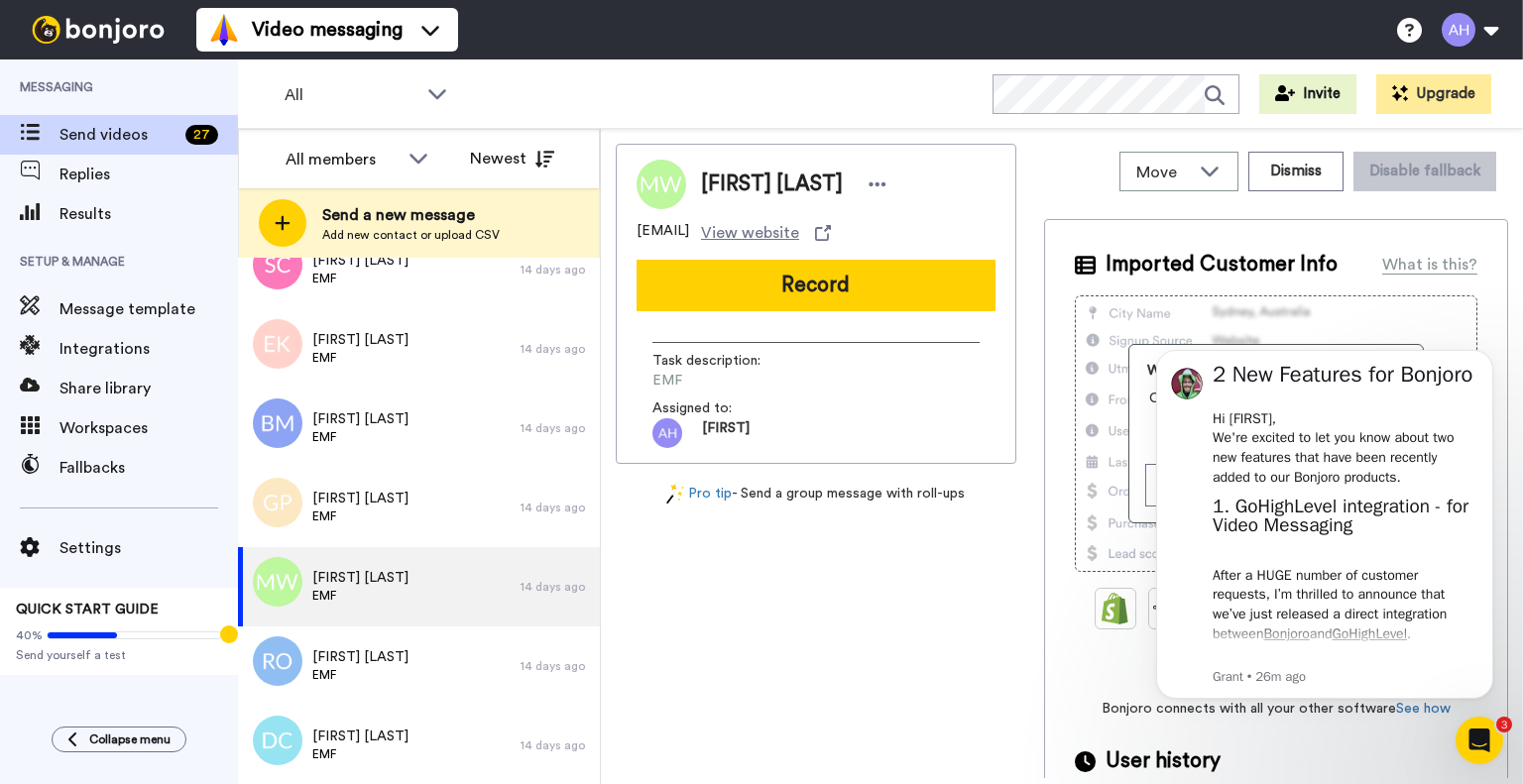 scroll, scrollTop: 0, scrollLeft: 0, axis: both 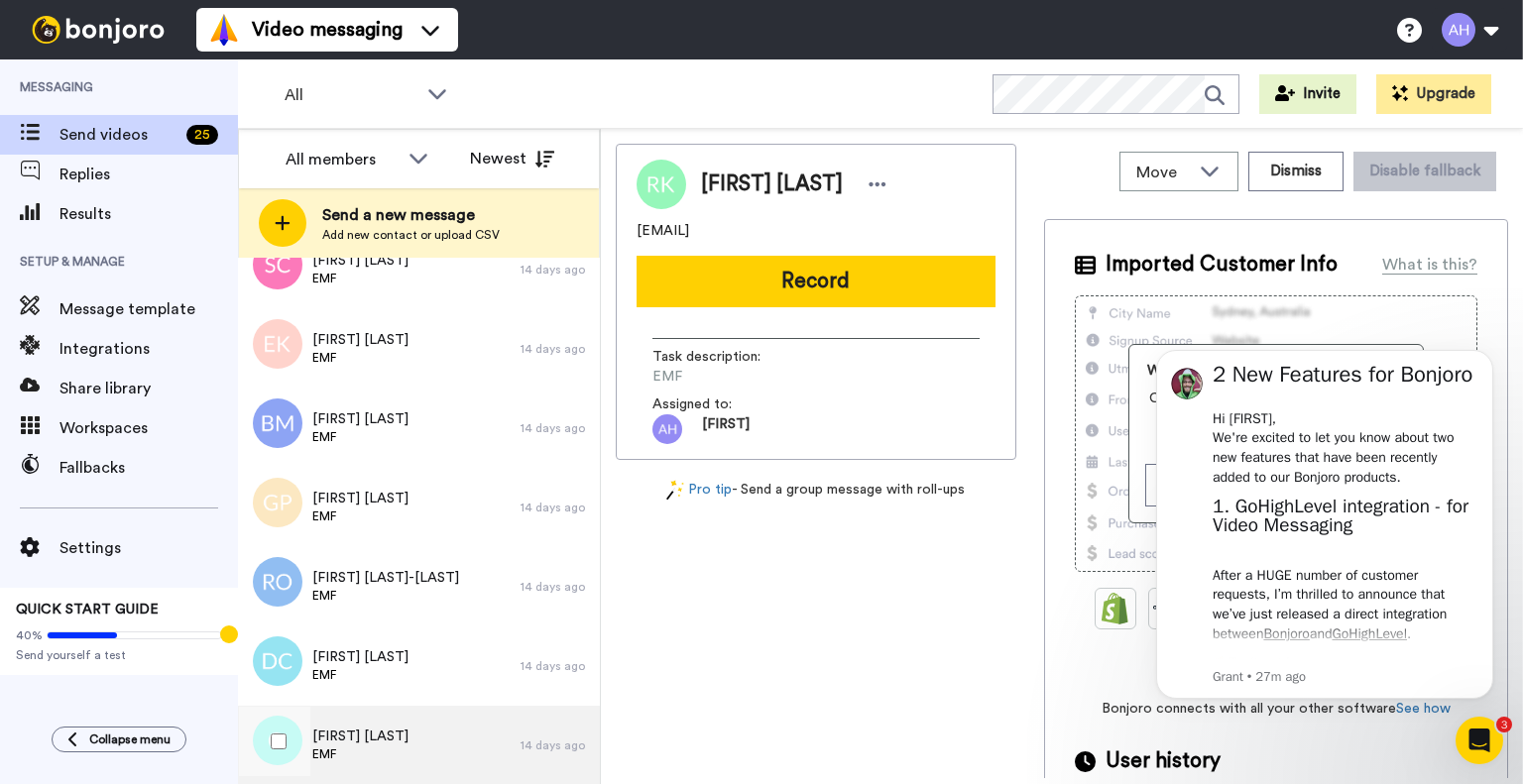 click on "Christine Everett-Frantonius EMF" at bounding box center (379, 745) 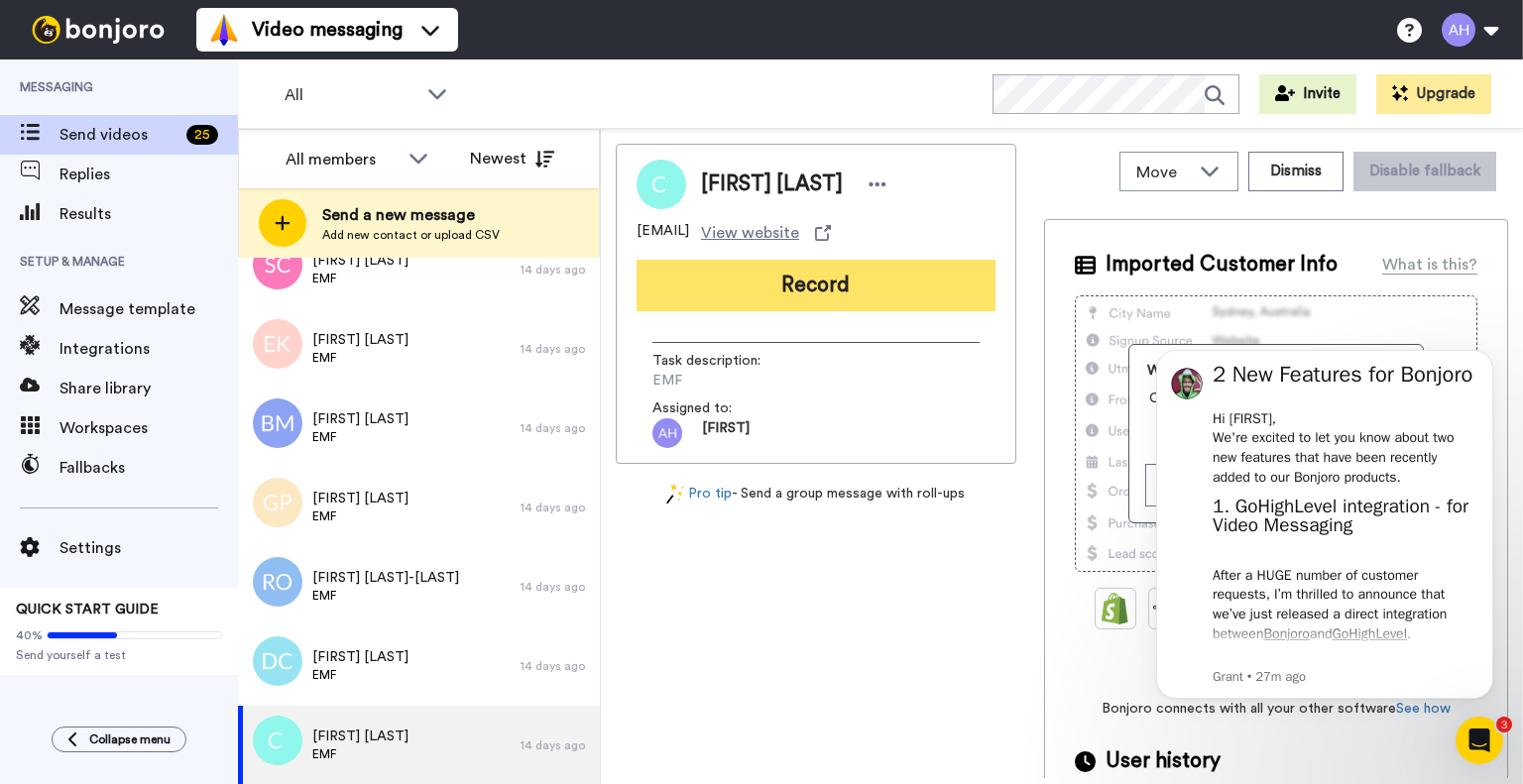 click on "Record" at bounding box center [816, 285] 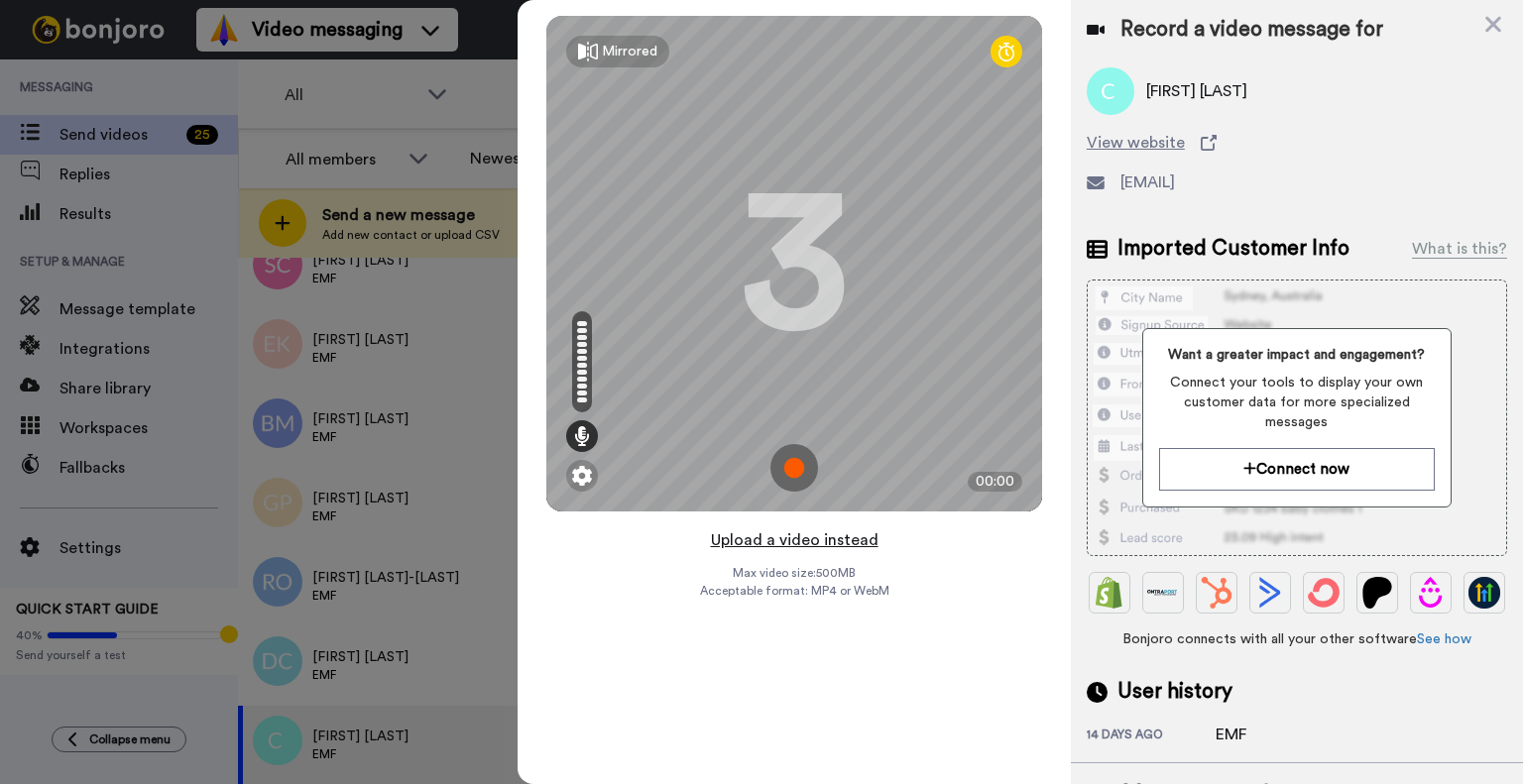 click on "Upload a video instead" at bounding box center [794, 540] 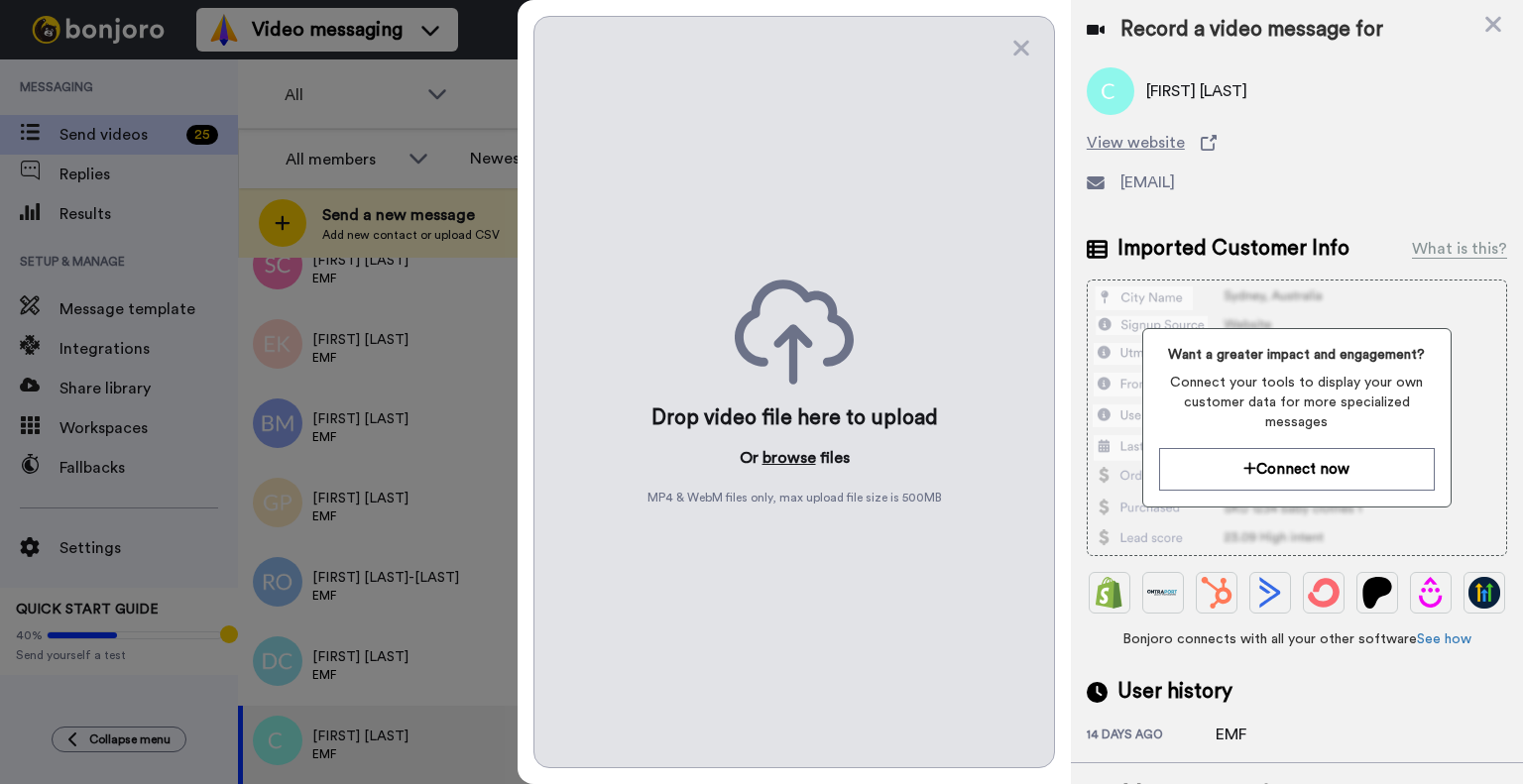 click on "browse" at bounding box center (789, 458) 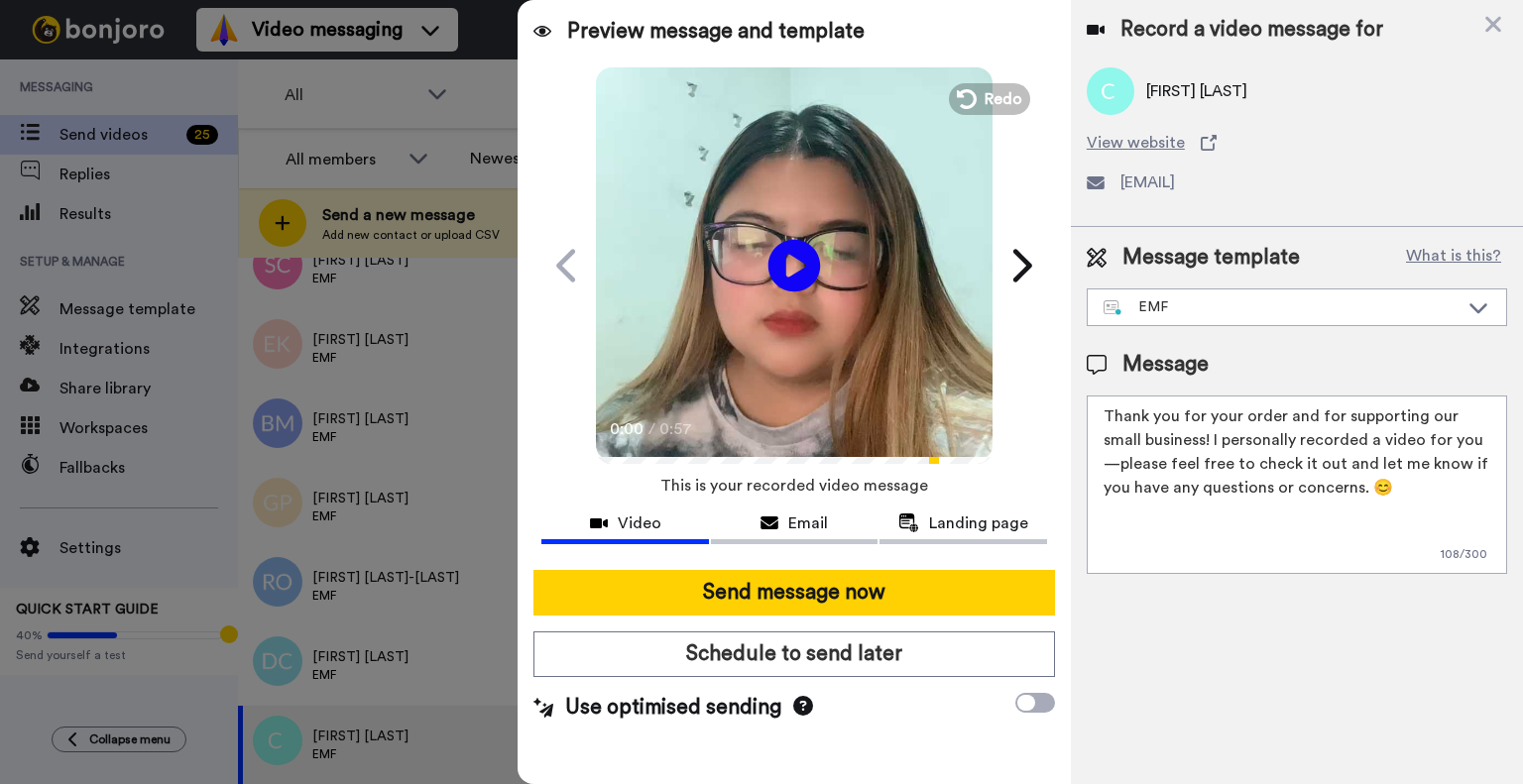 click 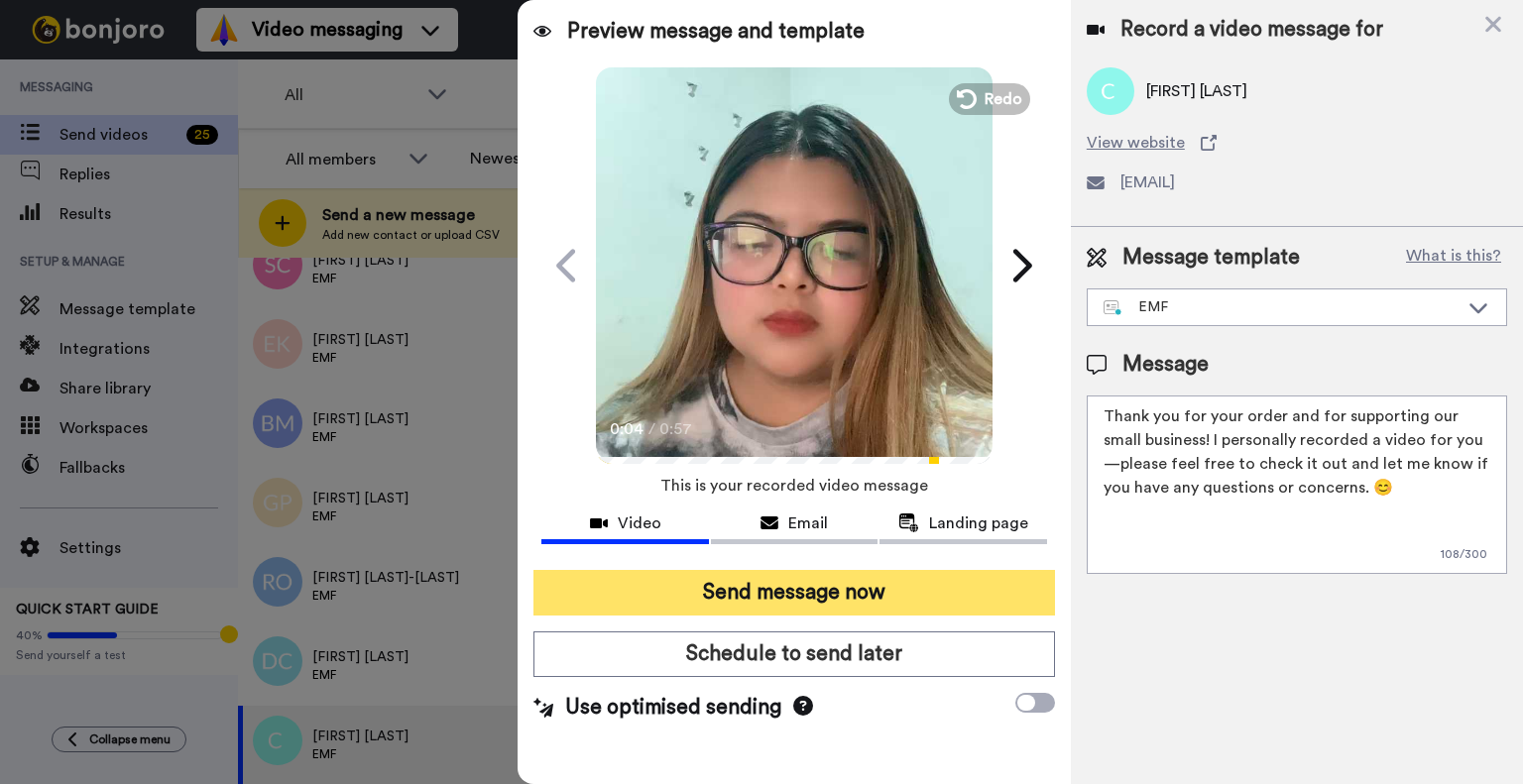 click on "Send message now" at bounding box center (794, 593) 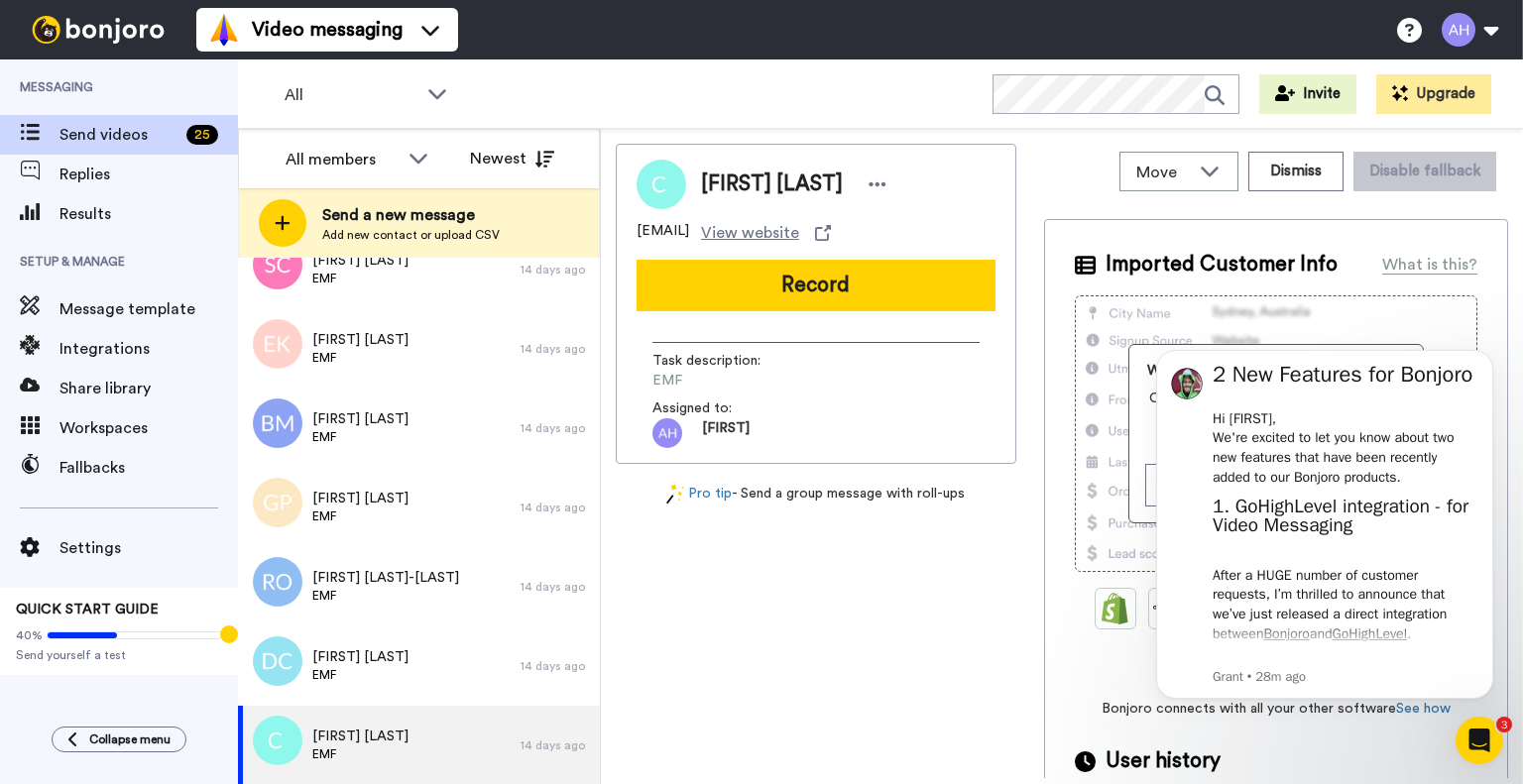 scroll, scrollTop: 0, scrollLeft: 0, axis: both 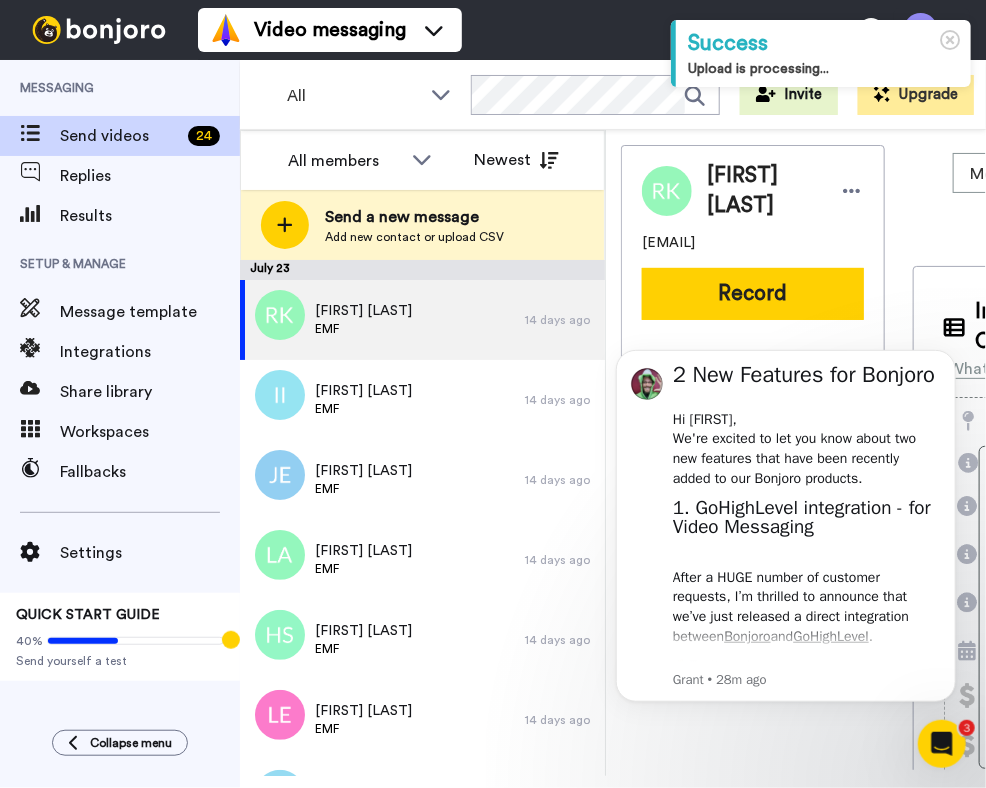 drag, startPoint x: 586, startPoint y: 358, endPoint x: 564, endPoint y: 752, distance: 394.61374 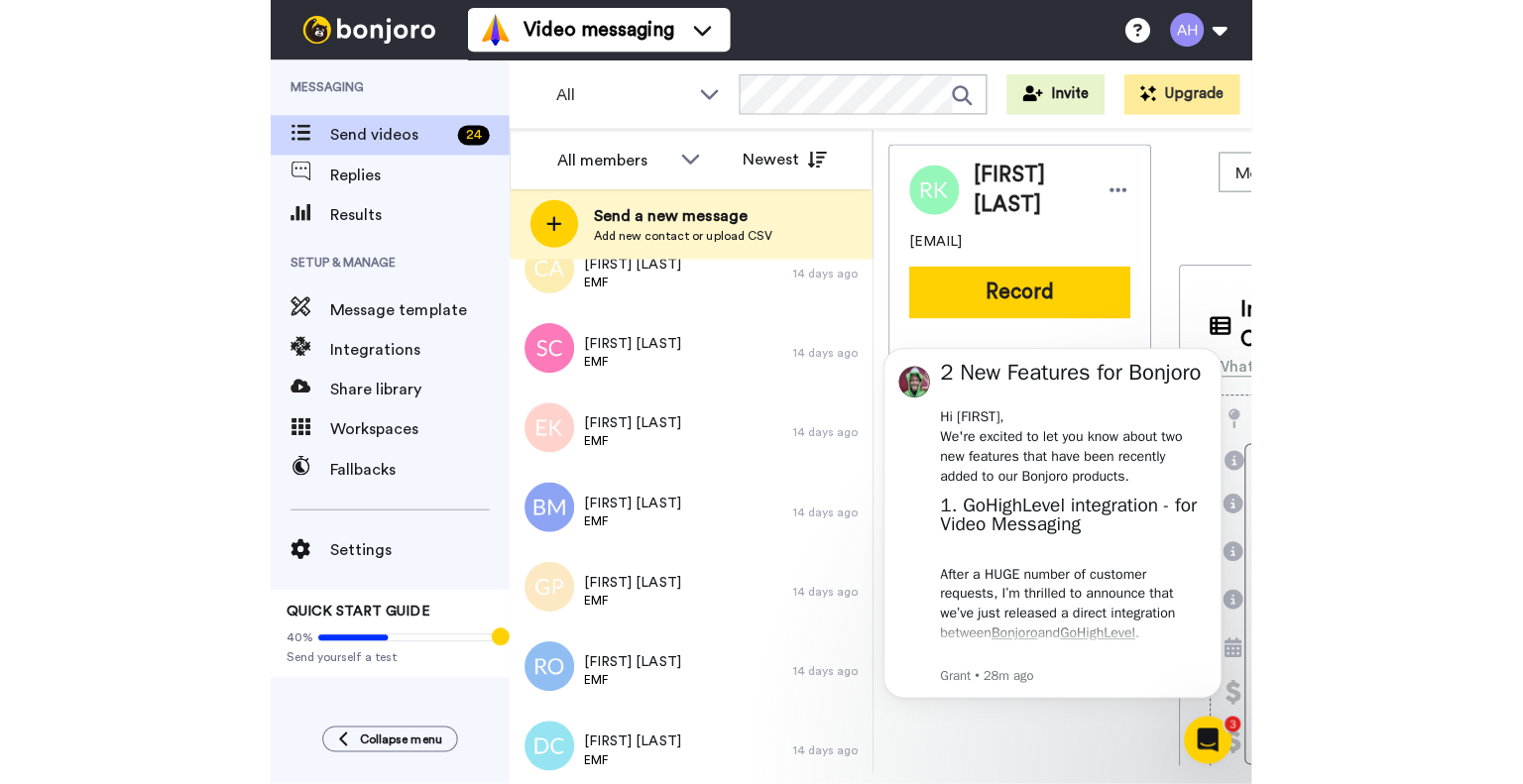 scroll, scrollTop: 1411, scrollLeft: 0, axis: vertical 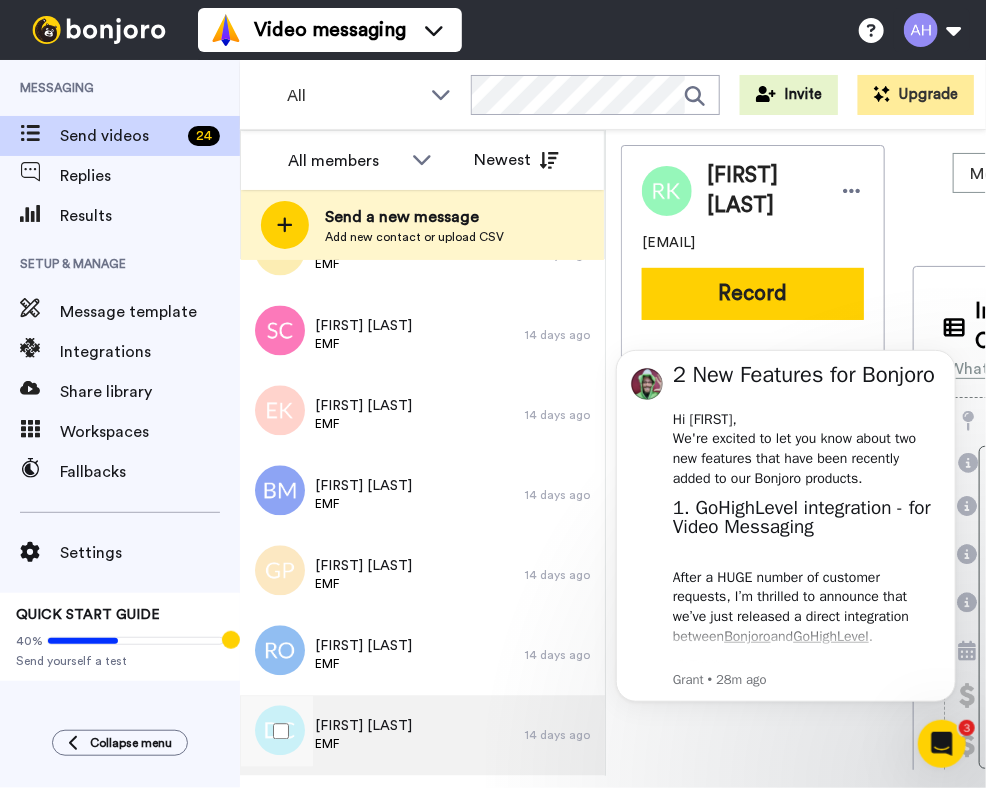click on "[FIRST] [LAST]" at bounding box center [382, 736] 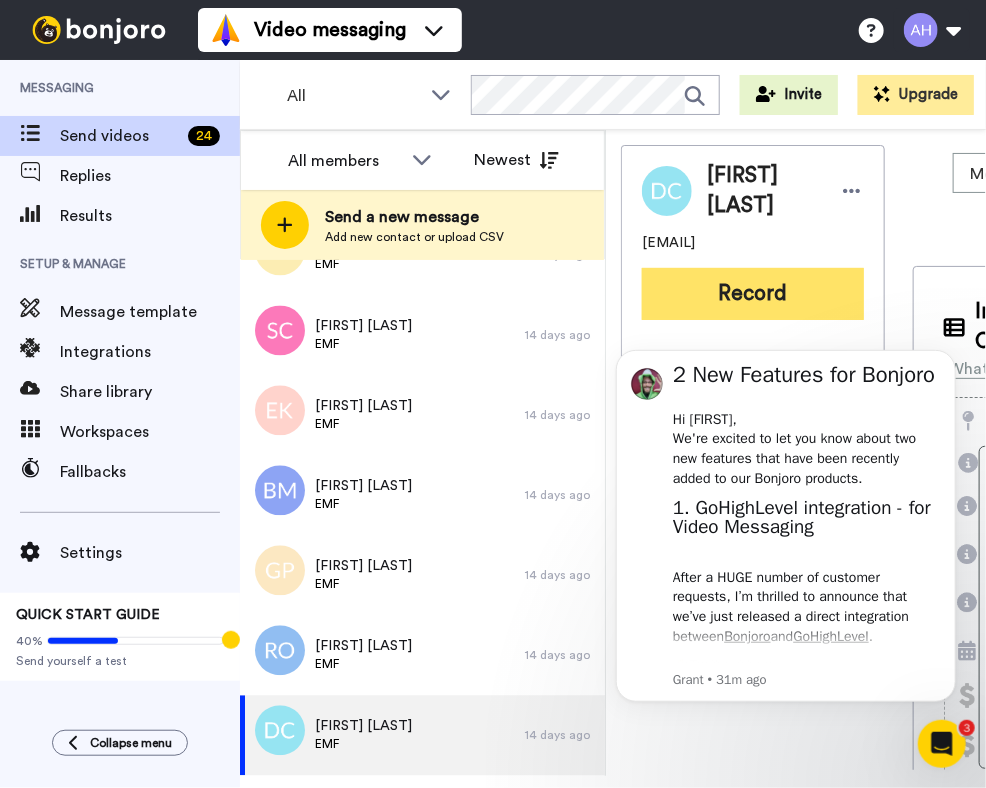 click on "Record" at bounding box center [753, 294] 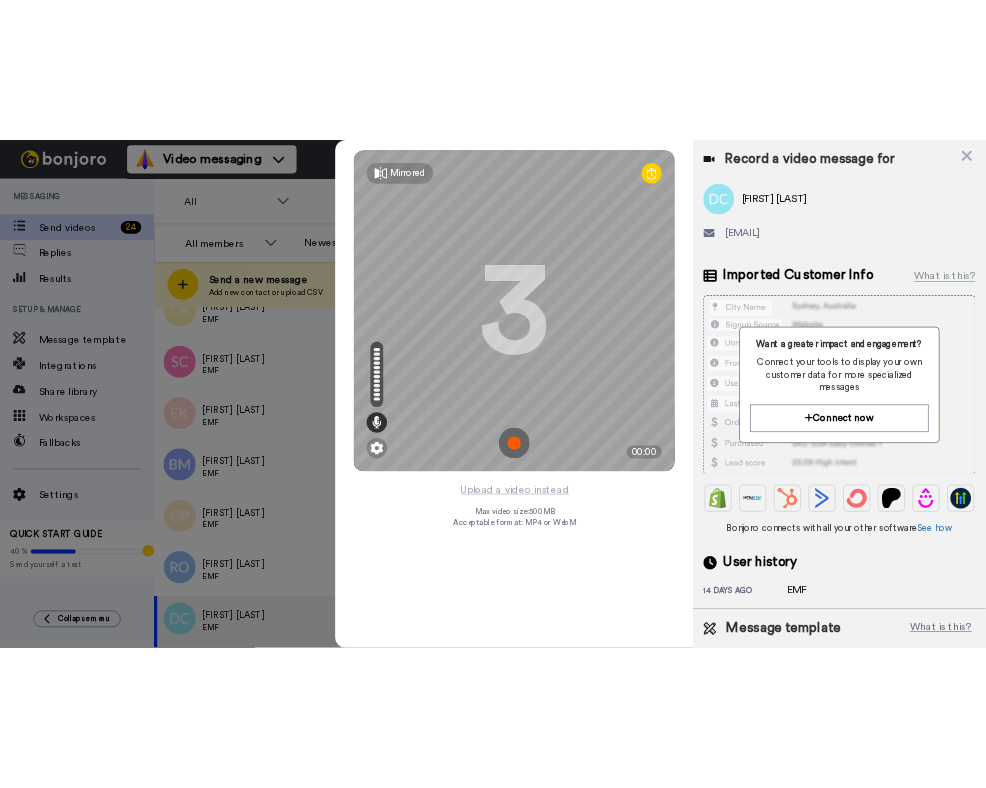 scroll, scrollTop: 1408, scrollLeft: 0, axis: vertical 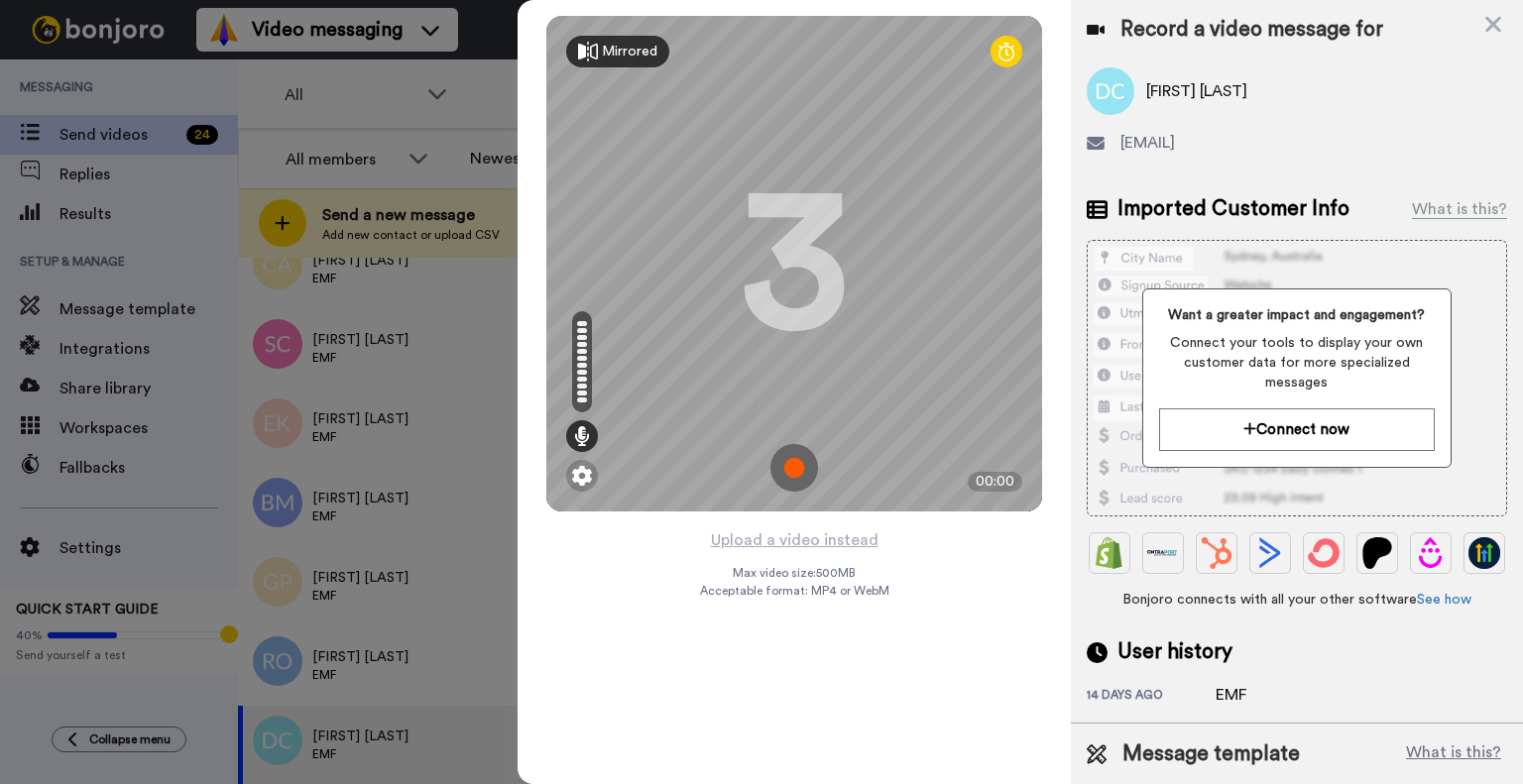 click on "Mirrored" at bounding box center (630, 52) 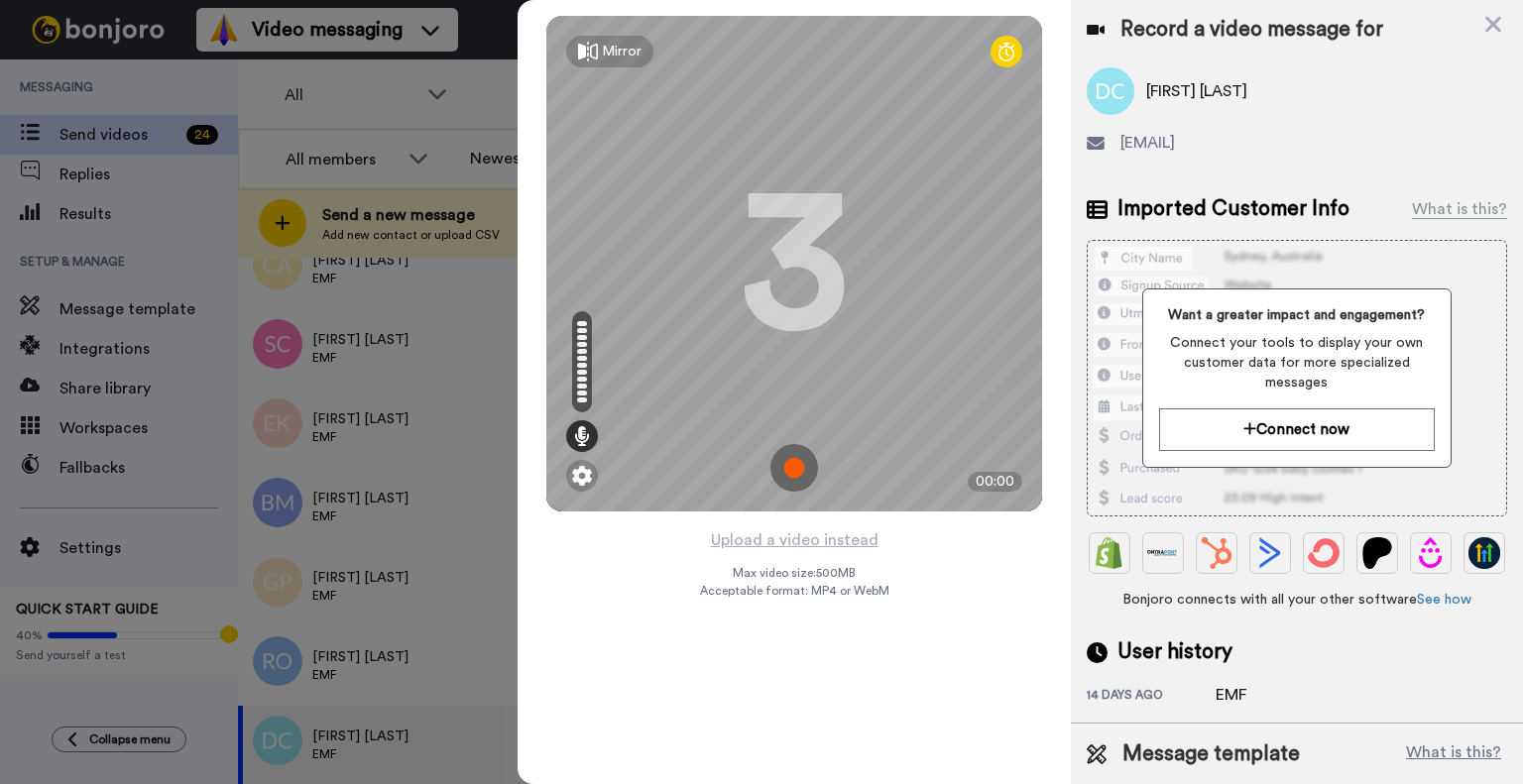 click on "Mirror" at bounding box center [622, 52] 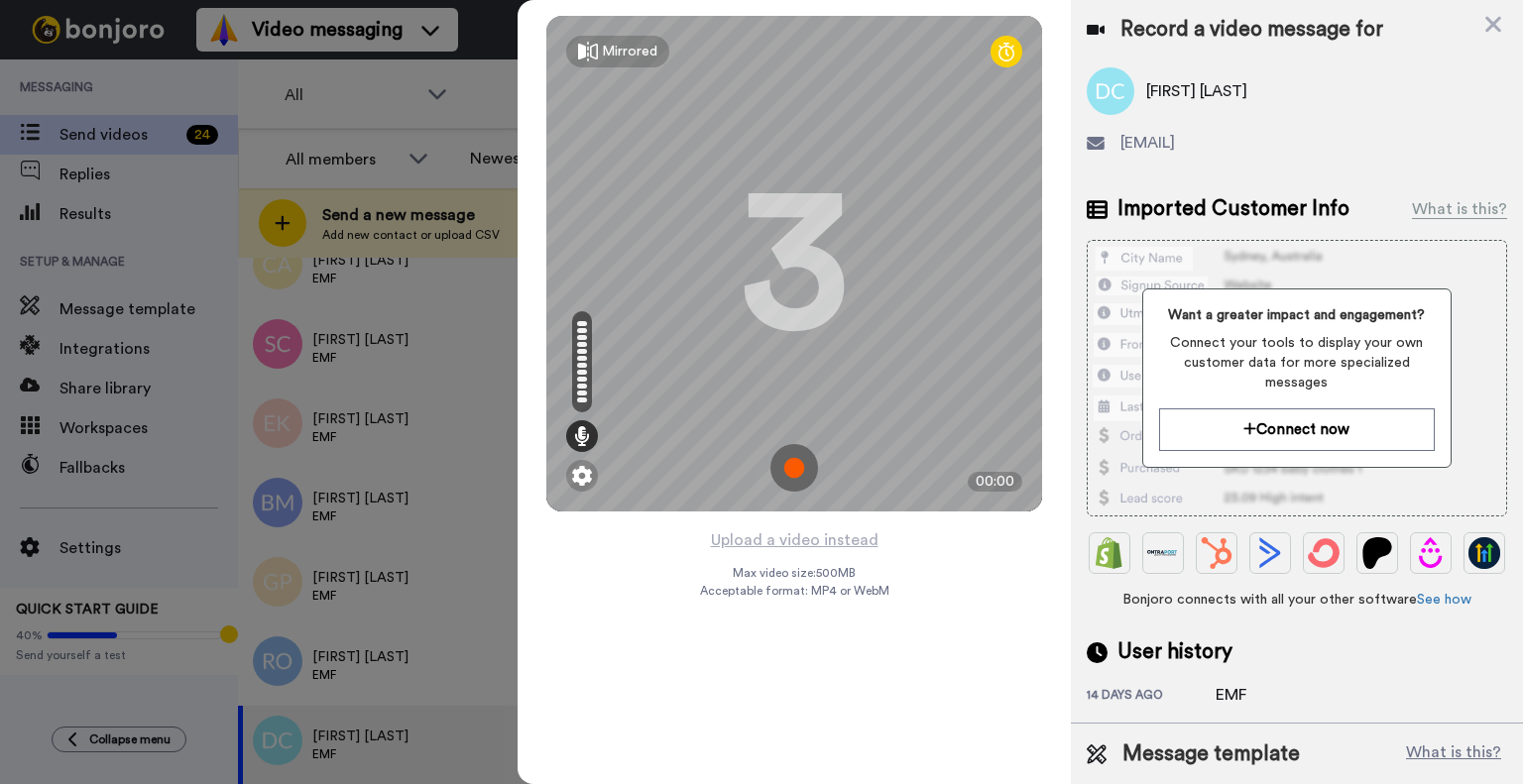 click on "Mirrored Redo 3  00:00 Upload a video instead Max video size:  500 MB Acceptable format: MP4 or WebM" at bounding box center (794, 392) 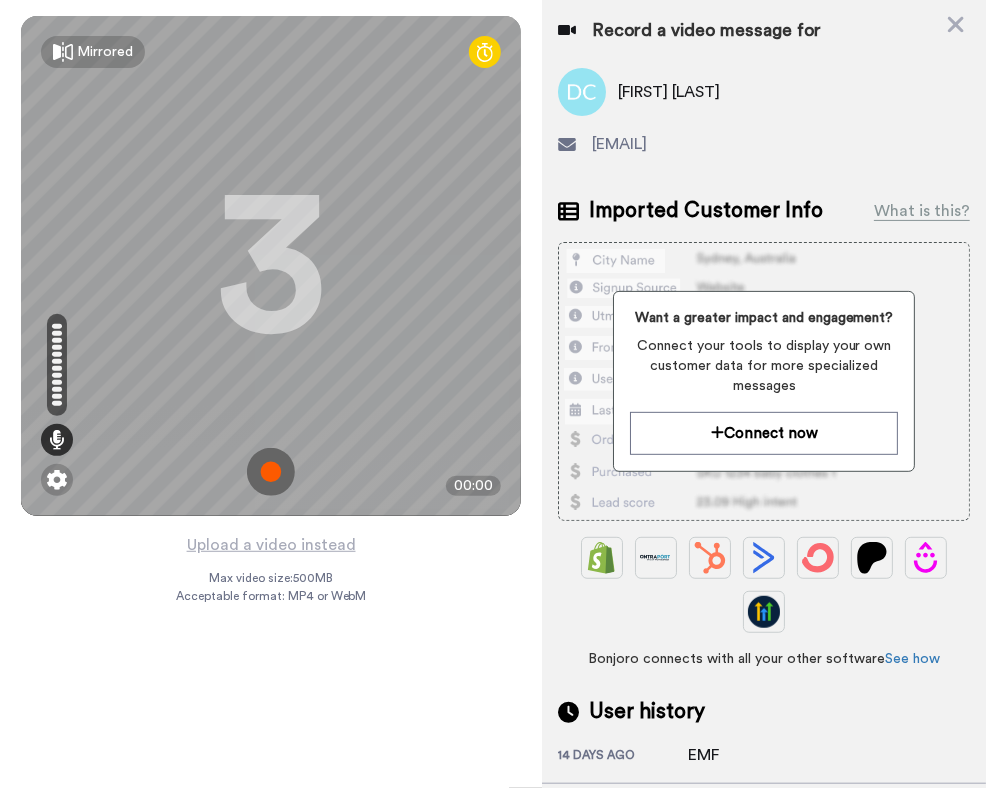click at bounding box center (271, 472) 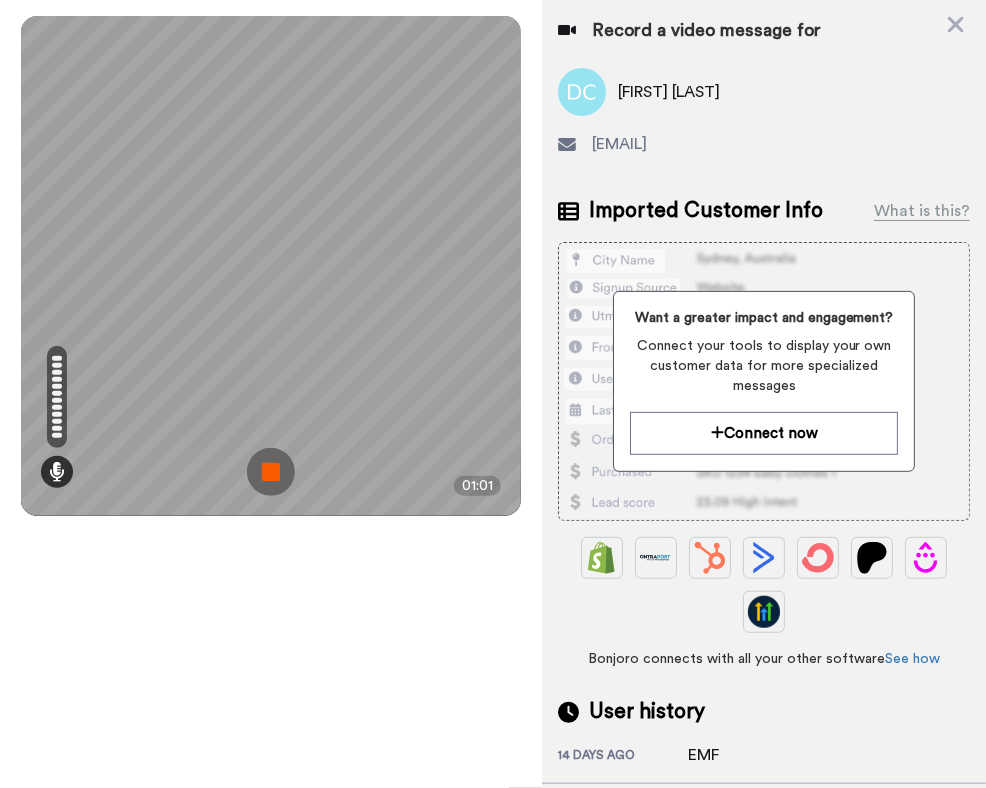 click at bounding box center [271, 472] 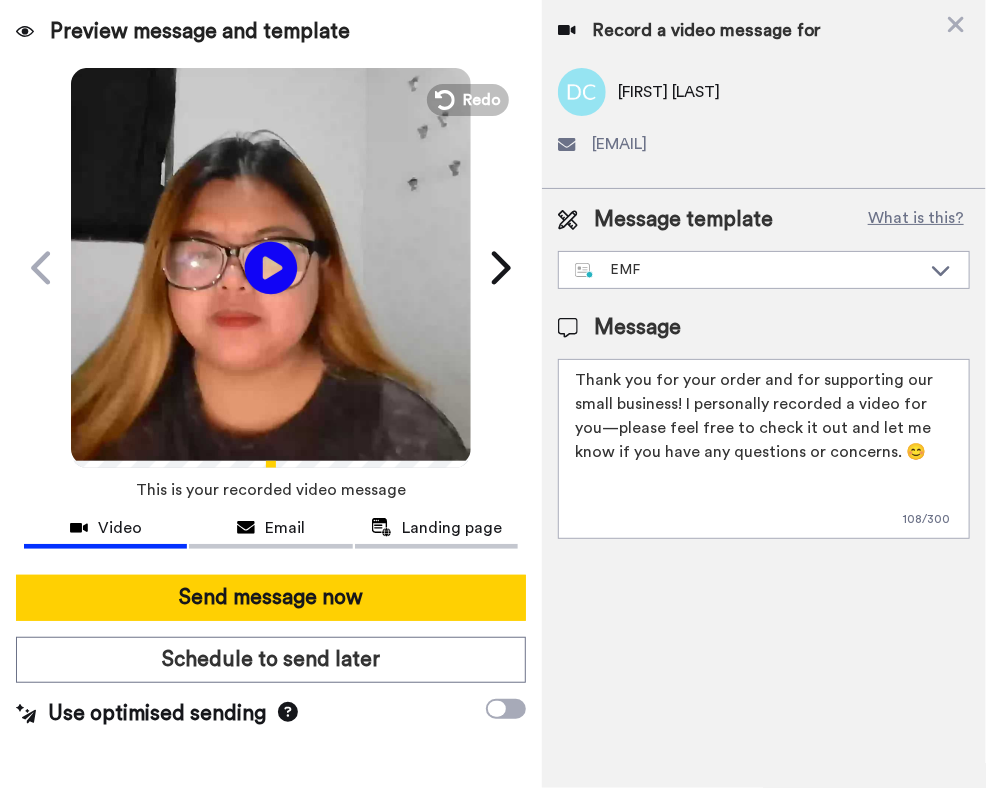 click 